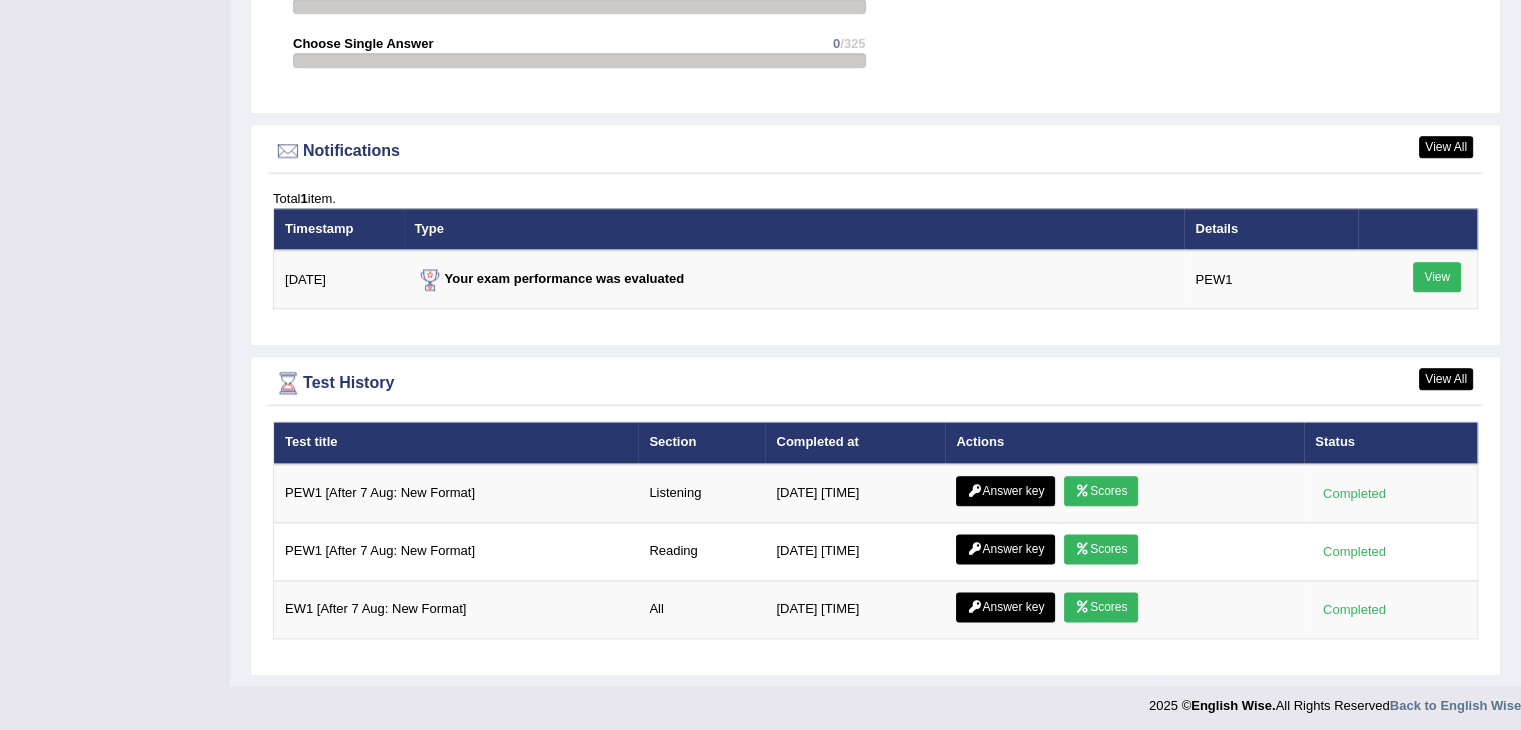 scroll, scrollTop: 2324, scrollLeft: 0, axis: vertical 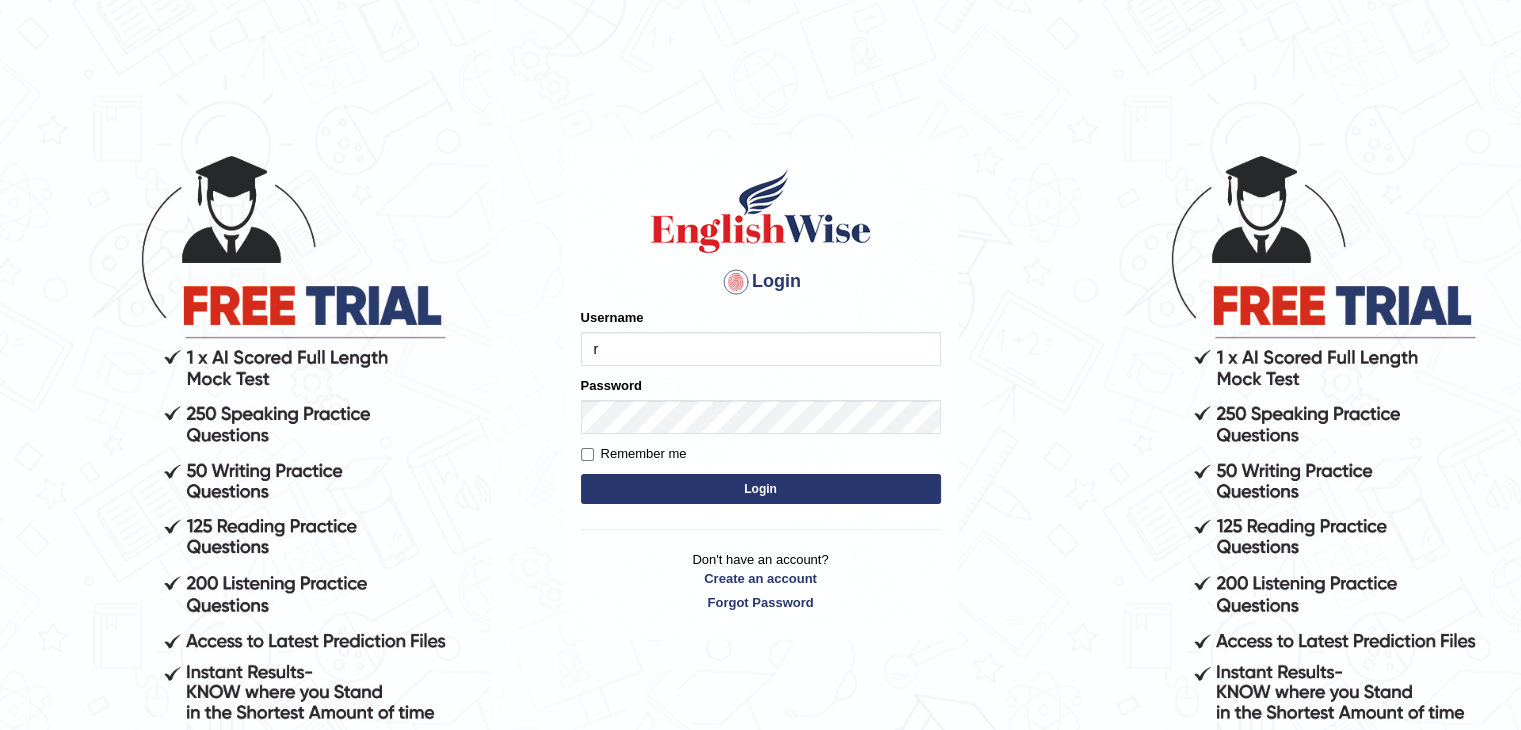 type on "rohiteshmishra2023" 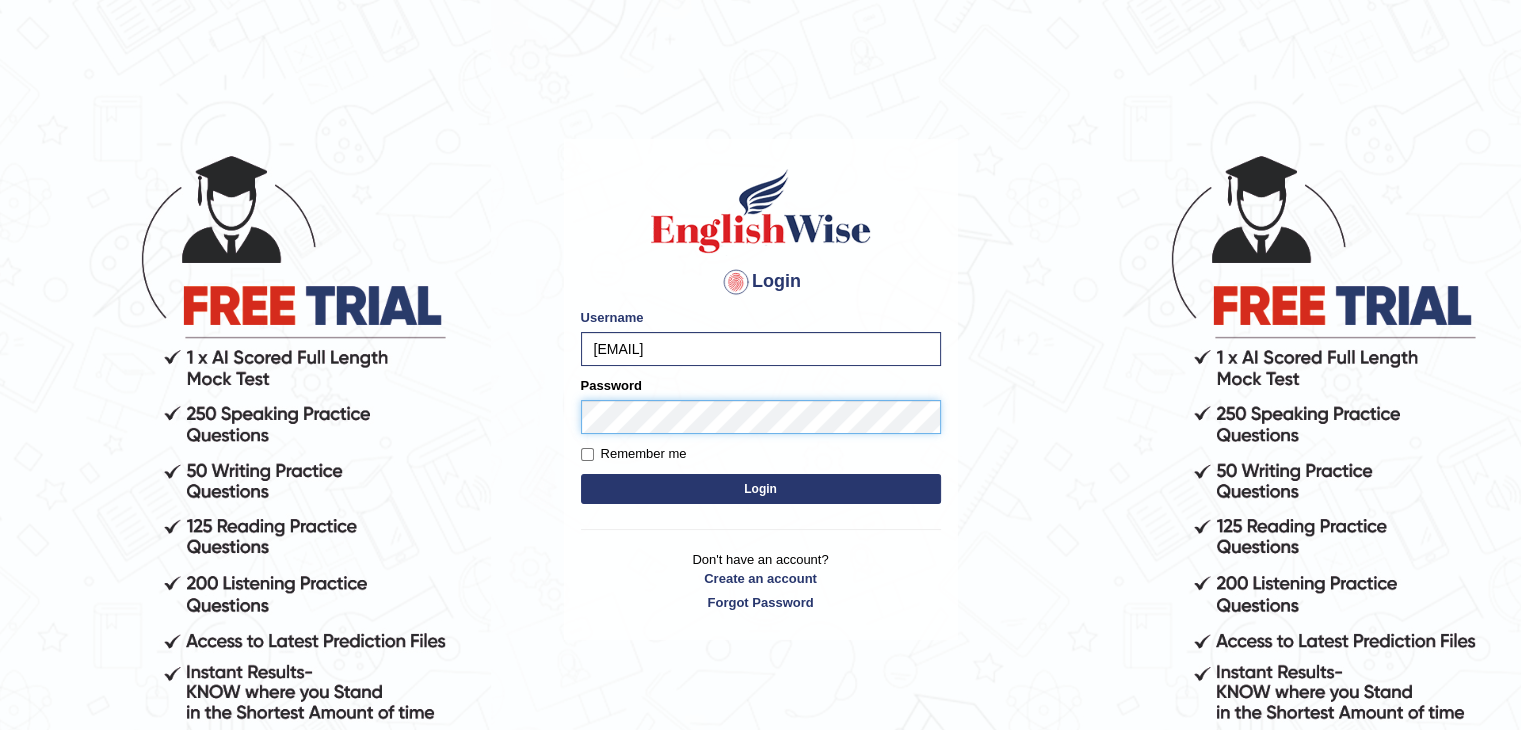 click on "Login" at bounding box center [761, 489] 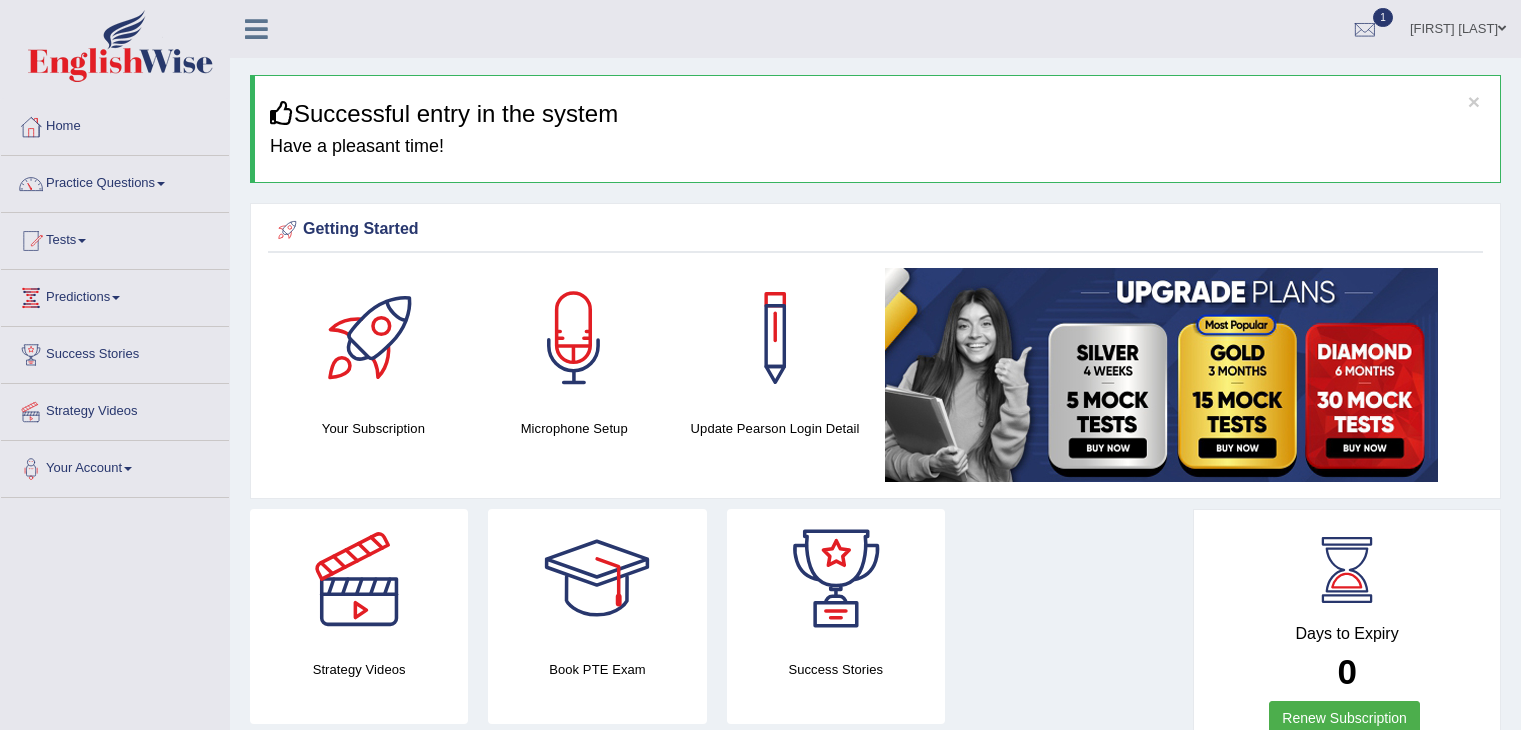 scroll, scrollTop: 0, scrollLeft: 0, axis: both 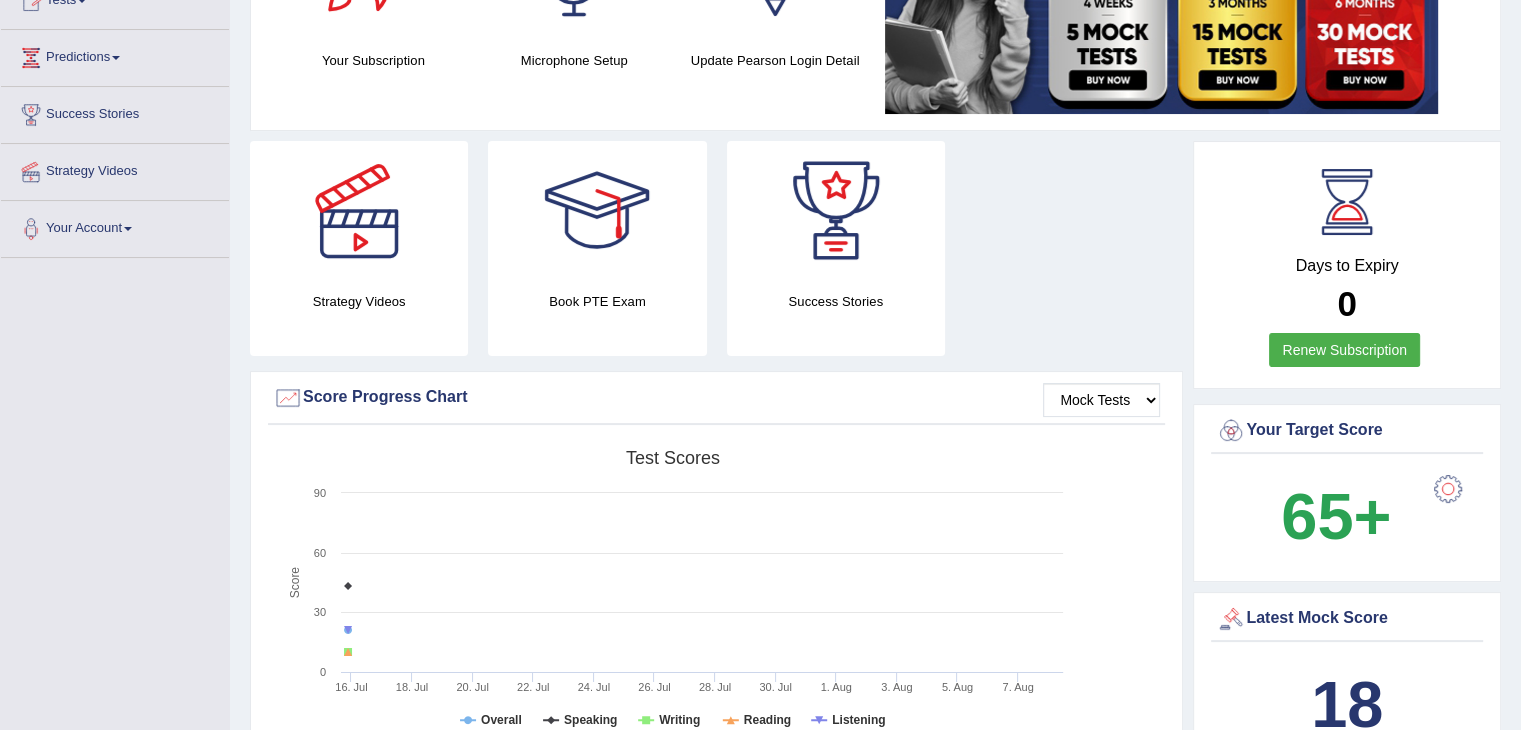 click on "Please login from Desktop. If you think this is an error (or logged in from desktop),  please click here to contact us
Getting Started
Your Subscription
Microphone Setup
Update Pearson Login Detail
×" at bounding box center [875, 1265] 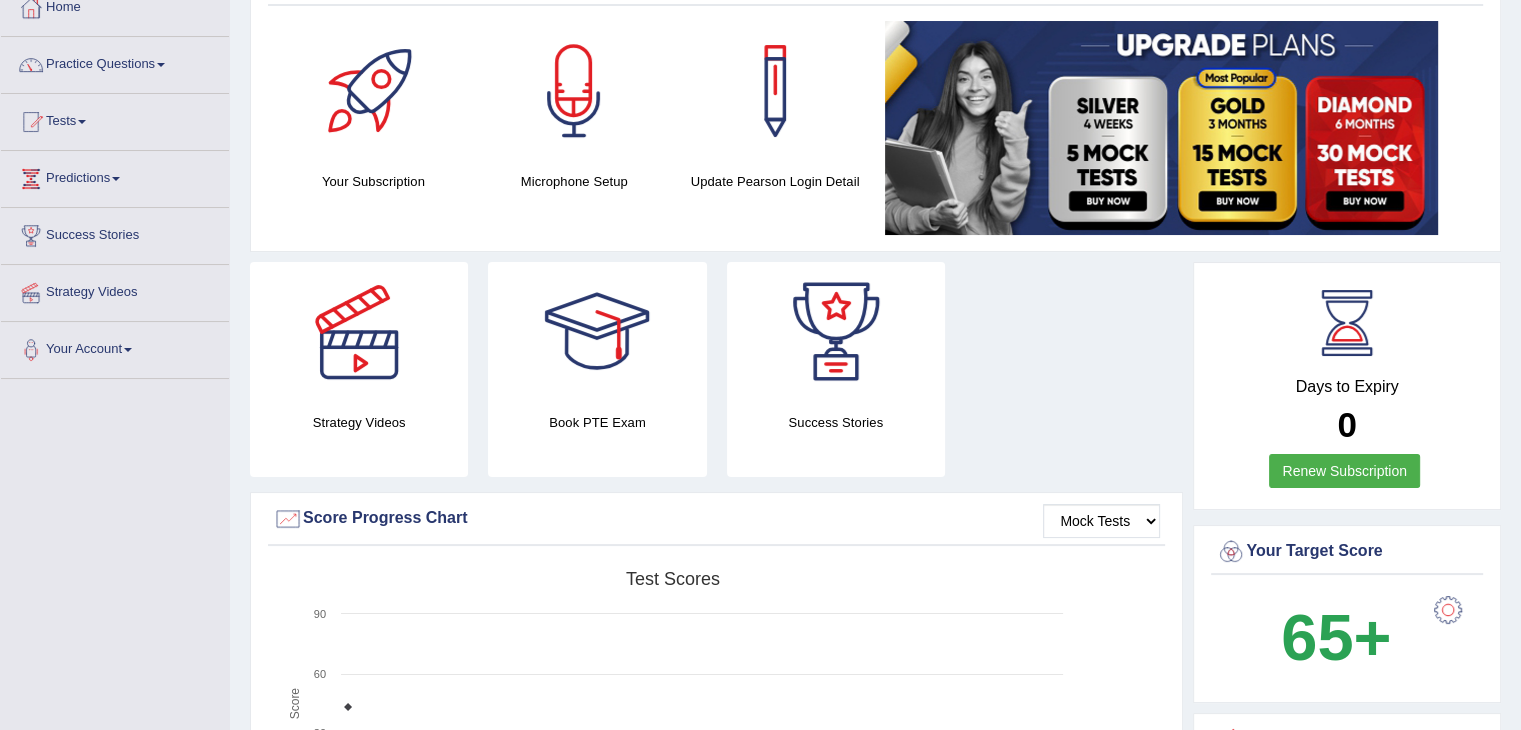 scroll, scrollTop: 80, scrollLeft: 0, axis: vertical 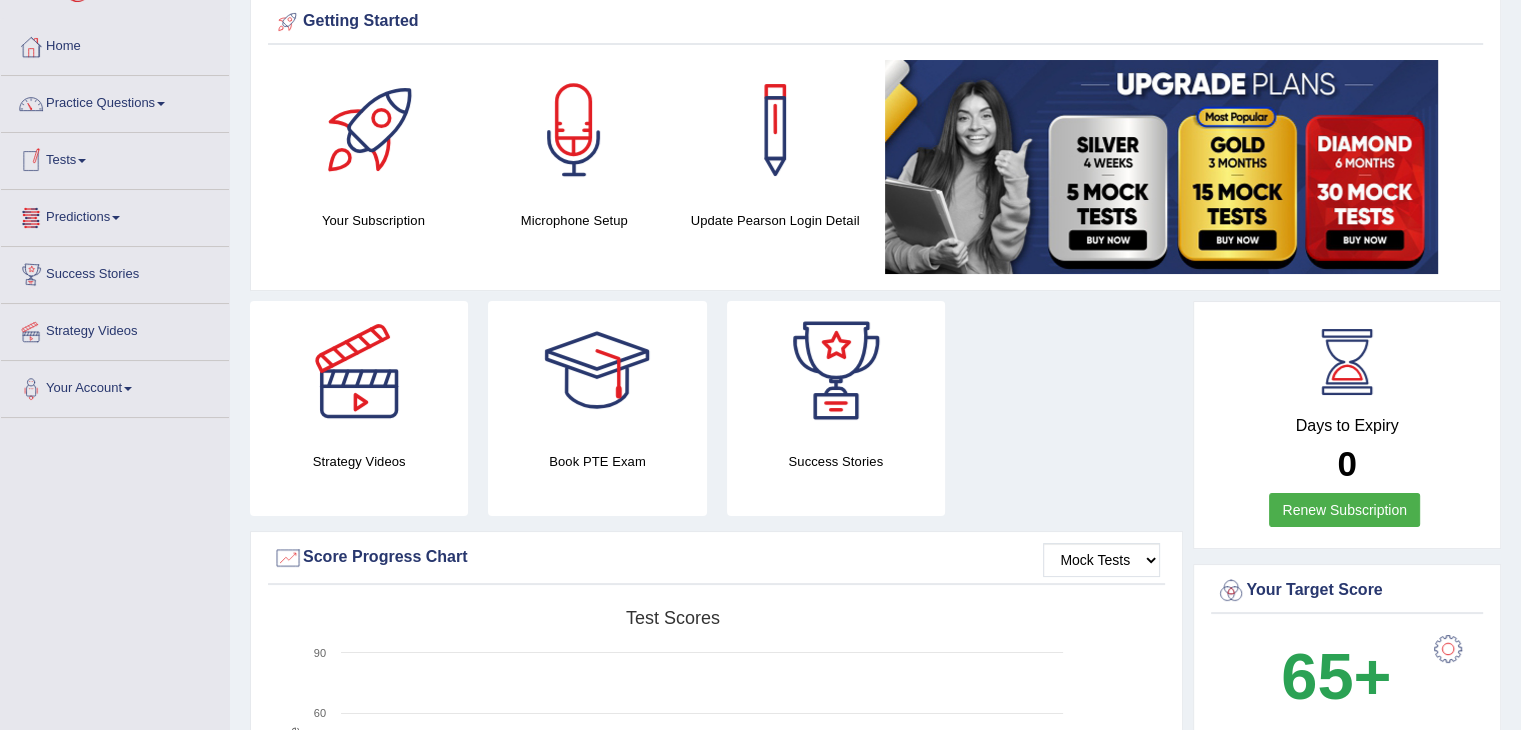 click on "Tests" at bounding box center (115, 158) 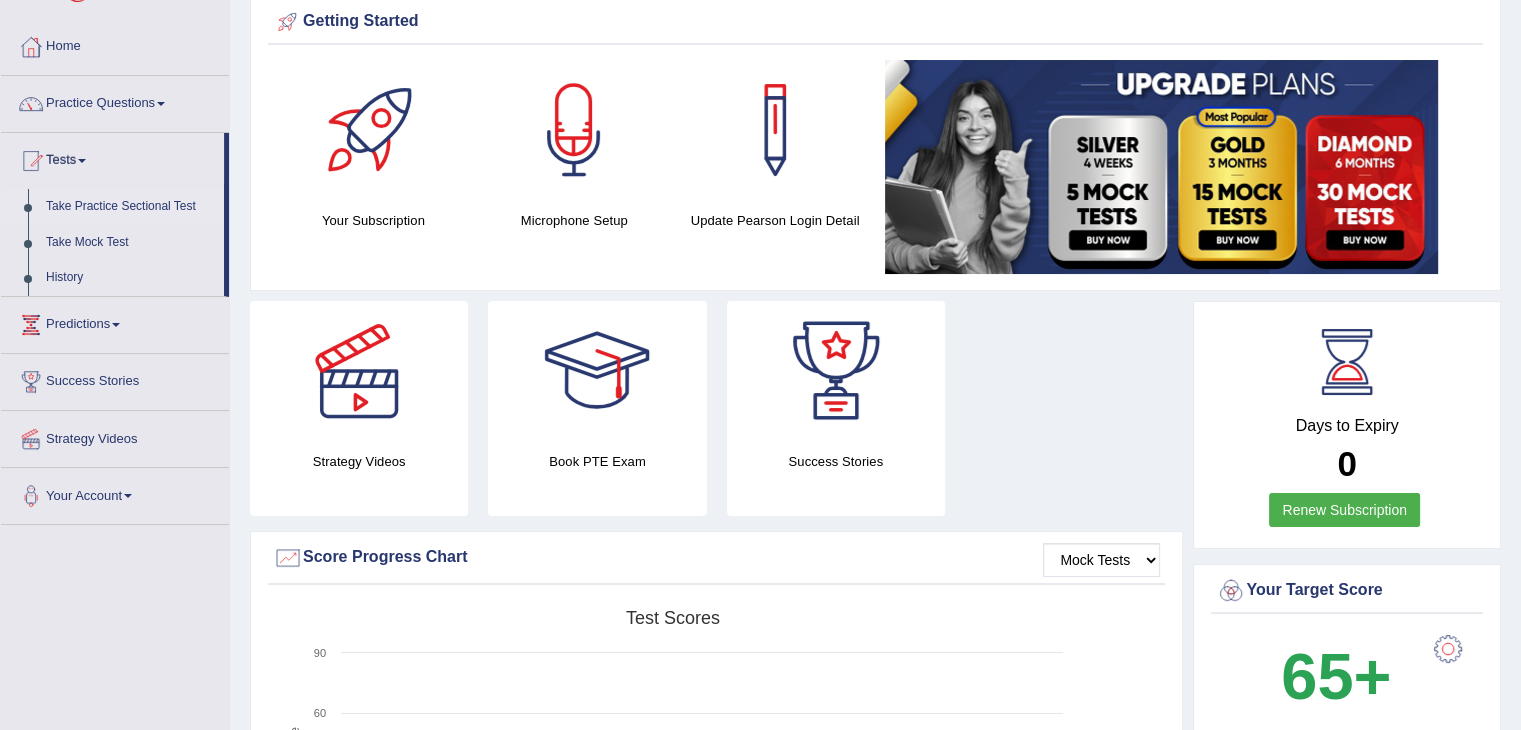 click on "Take Practice Sectional Test" at bounding box center (130, 207) 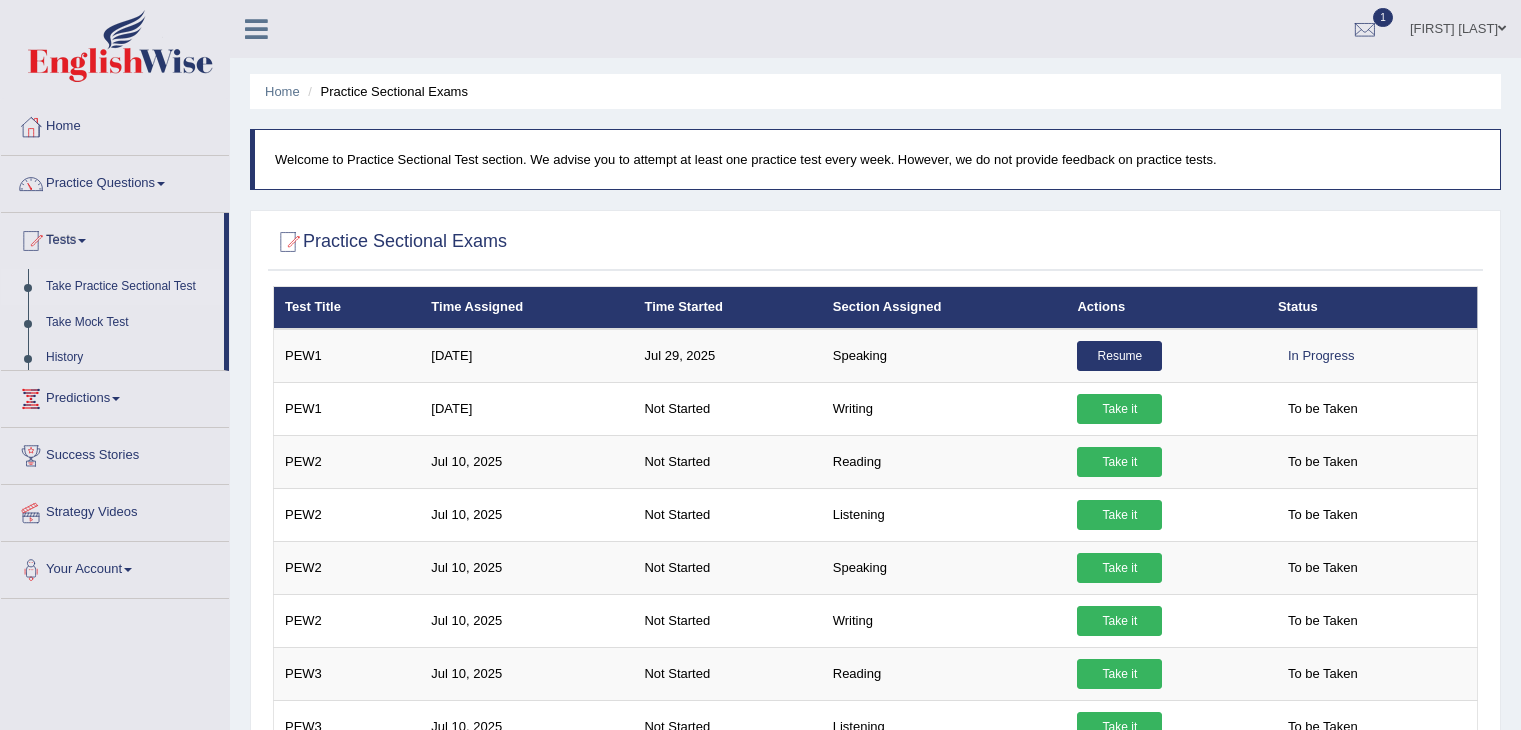 scroll, scrollTop: 0, scrollLeft: 0, axis: both 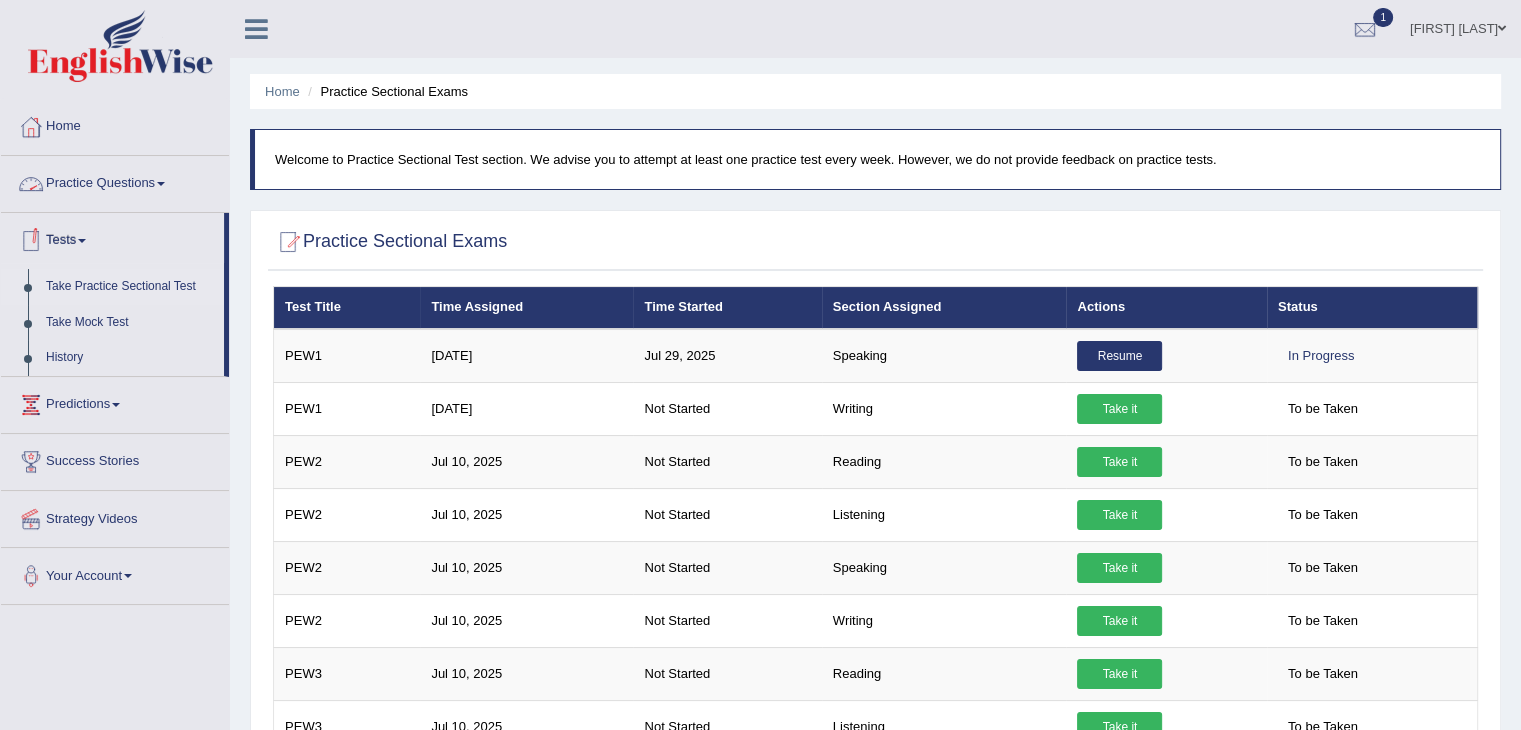 click on "Practice Questions" at bounding box center (115, 181) 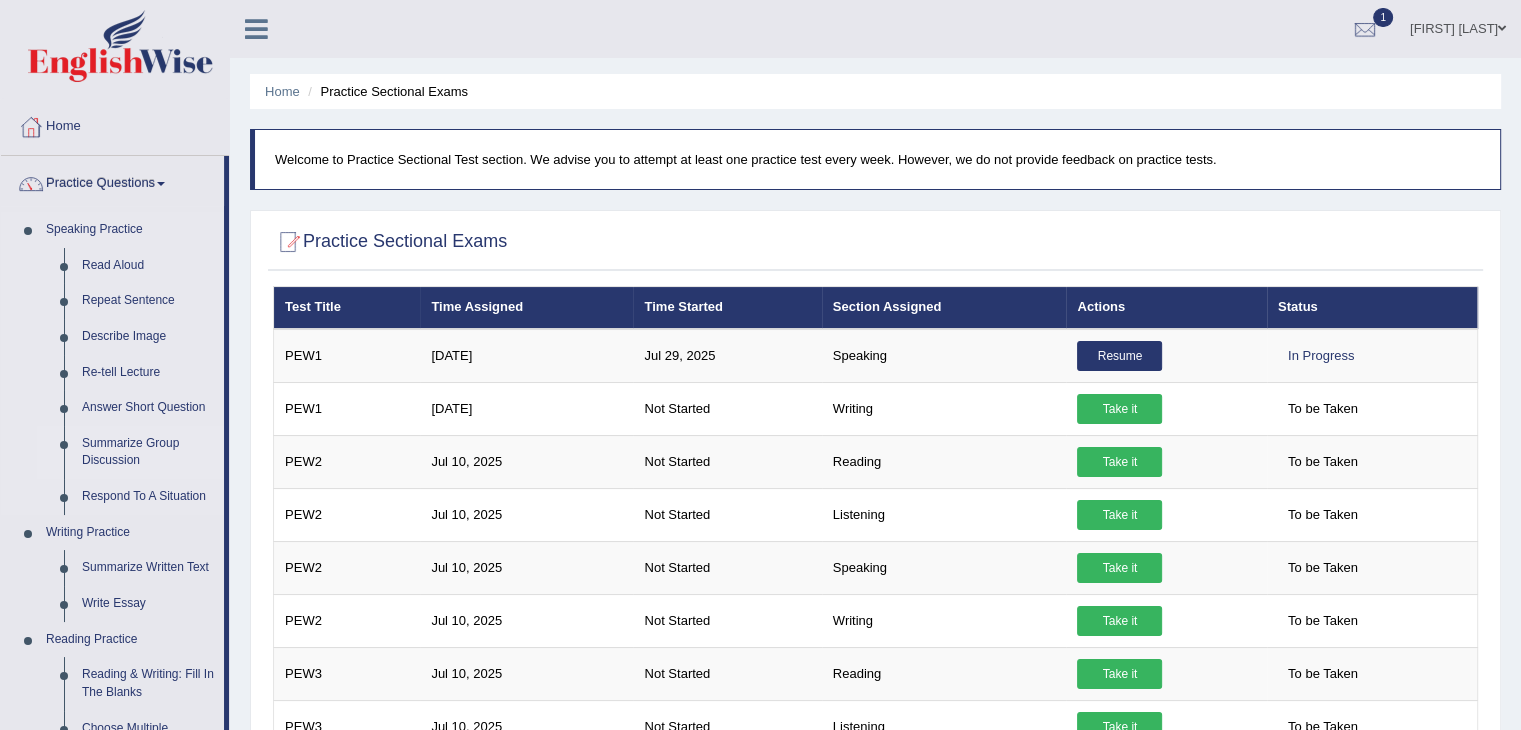 click on "Summarize Group Discussion" at bounding box center [148, 452] 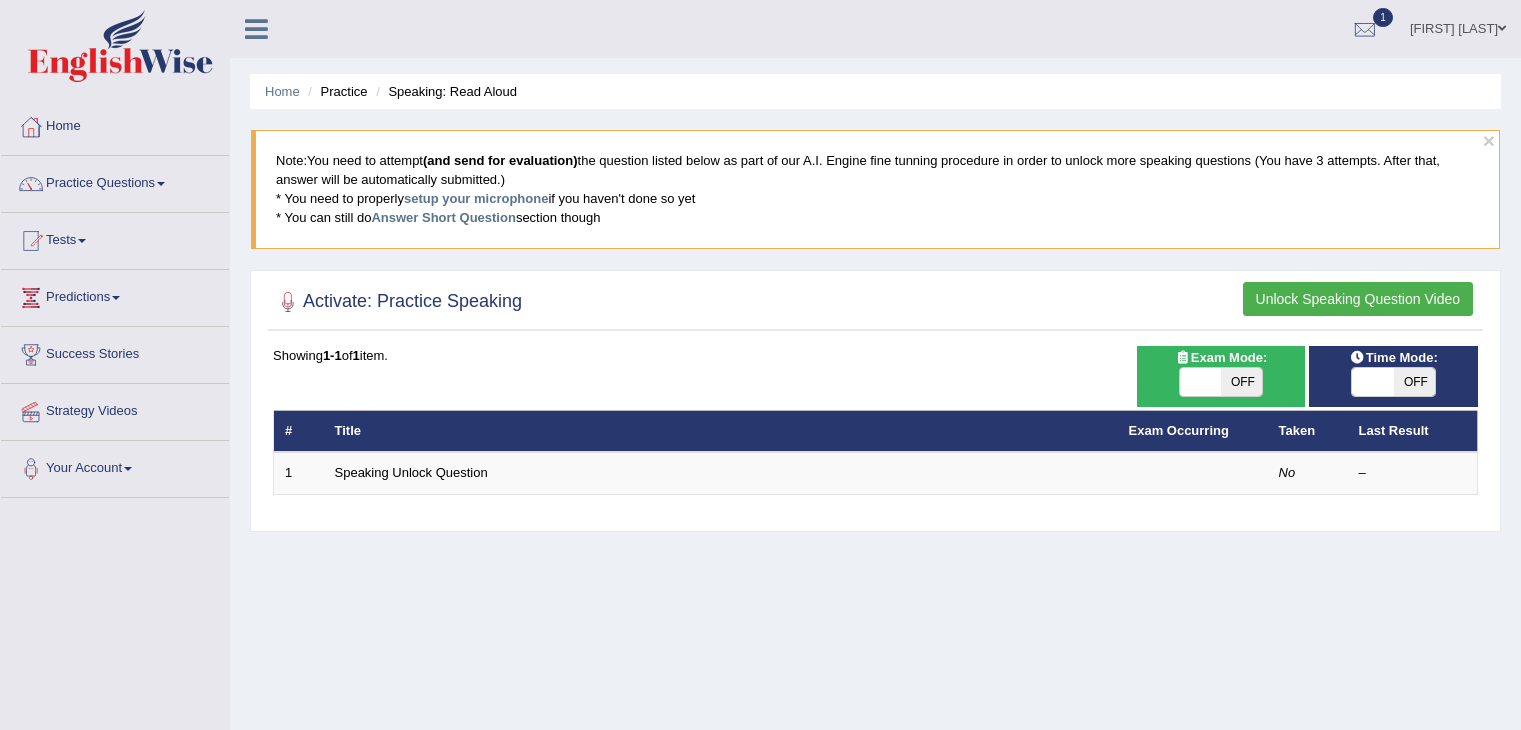scroll, scrollTop: 0, scrollLeft: 0, axis: both 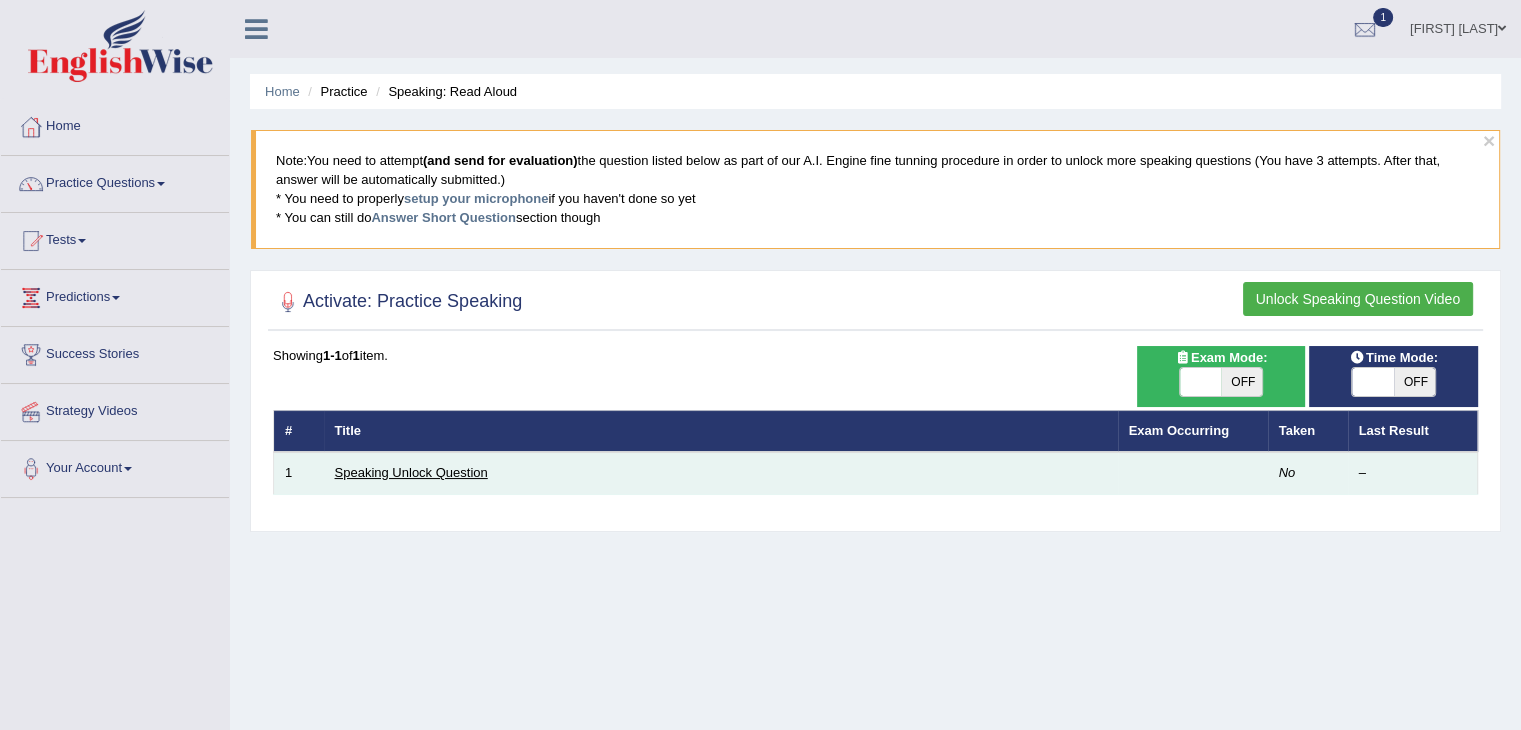 click on "Speaking Unlock Question" at bounding box center [411, 472] 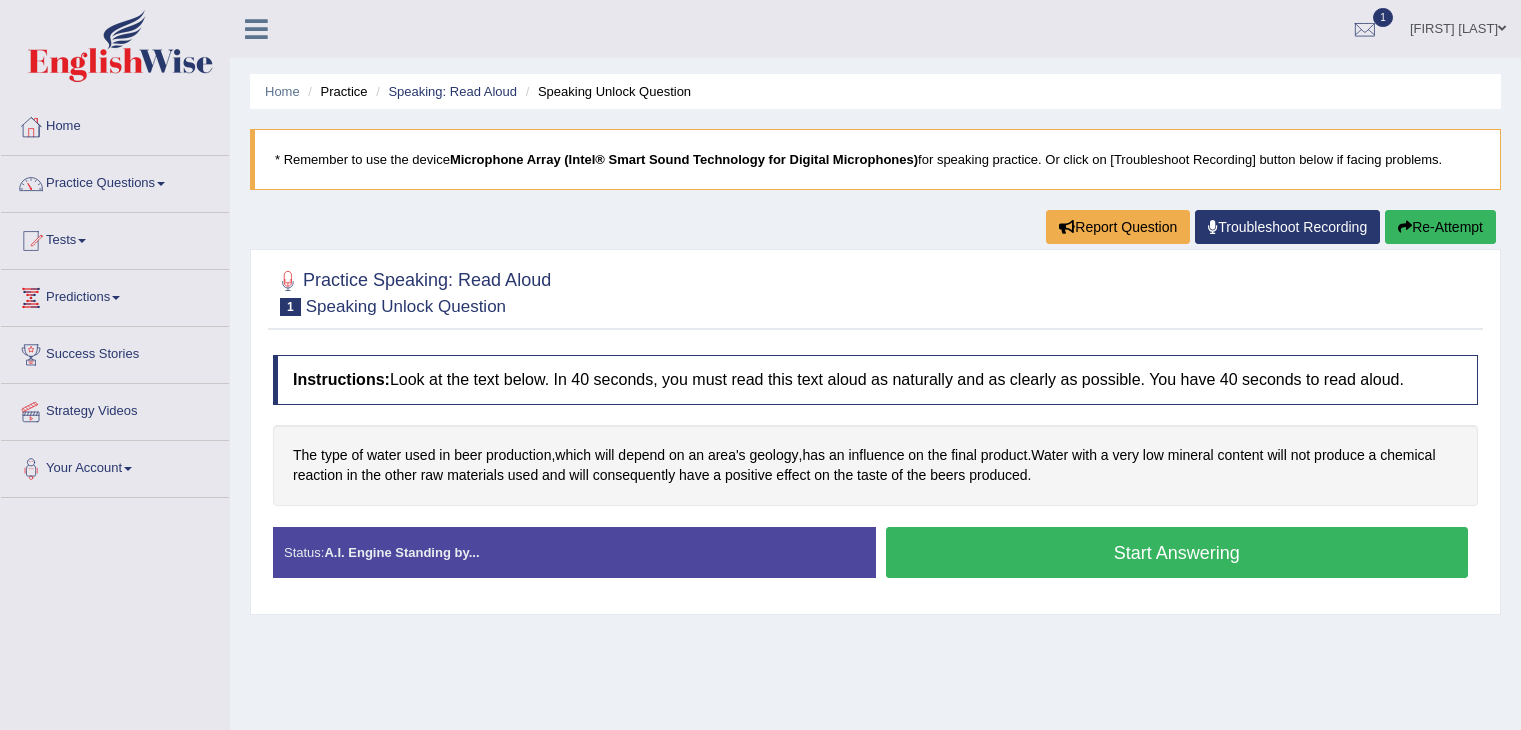scroll, scrollTop: 0, scrollLeft: 0, axis: both 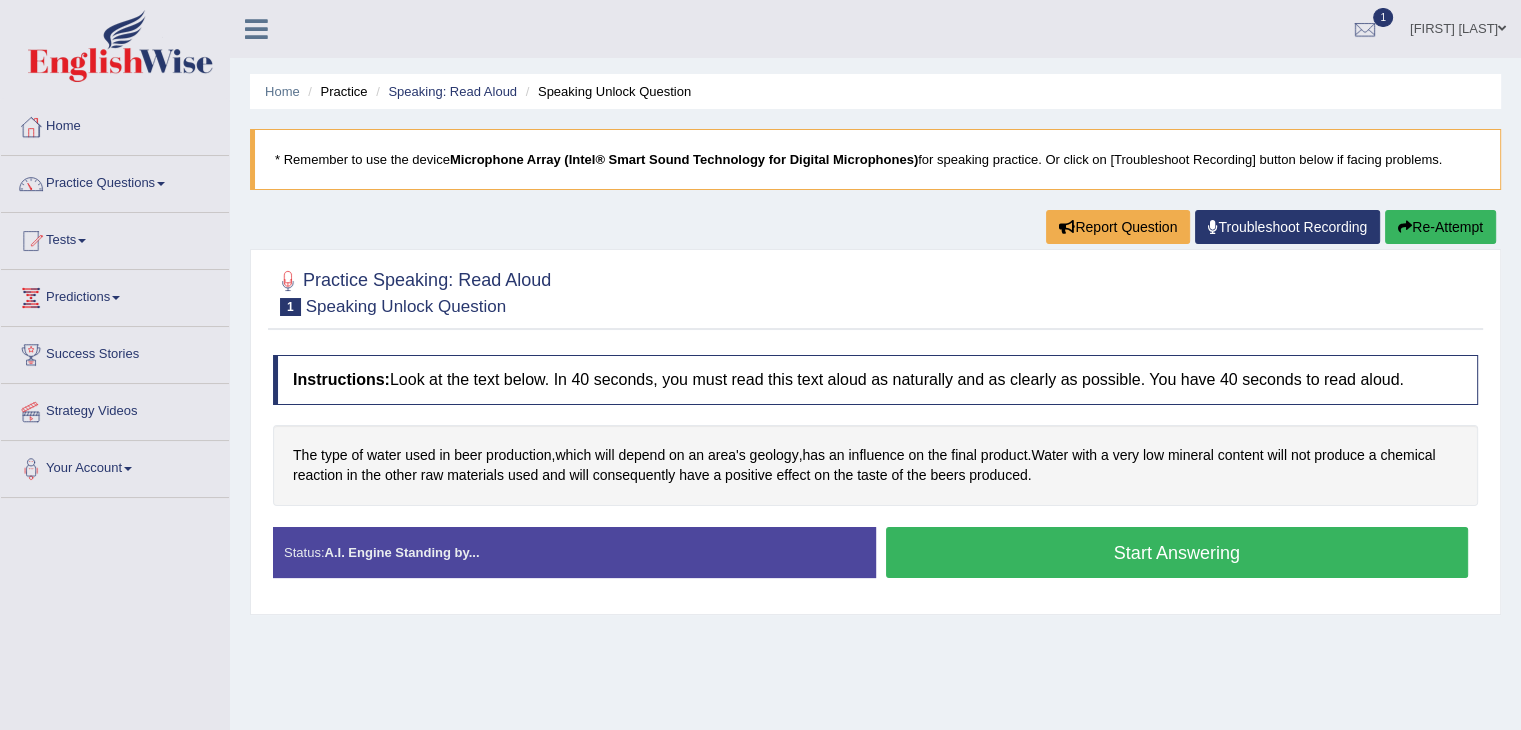 click on "Start Answering" at bounding box center (1177, 552) 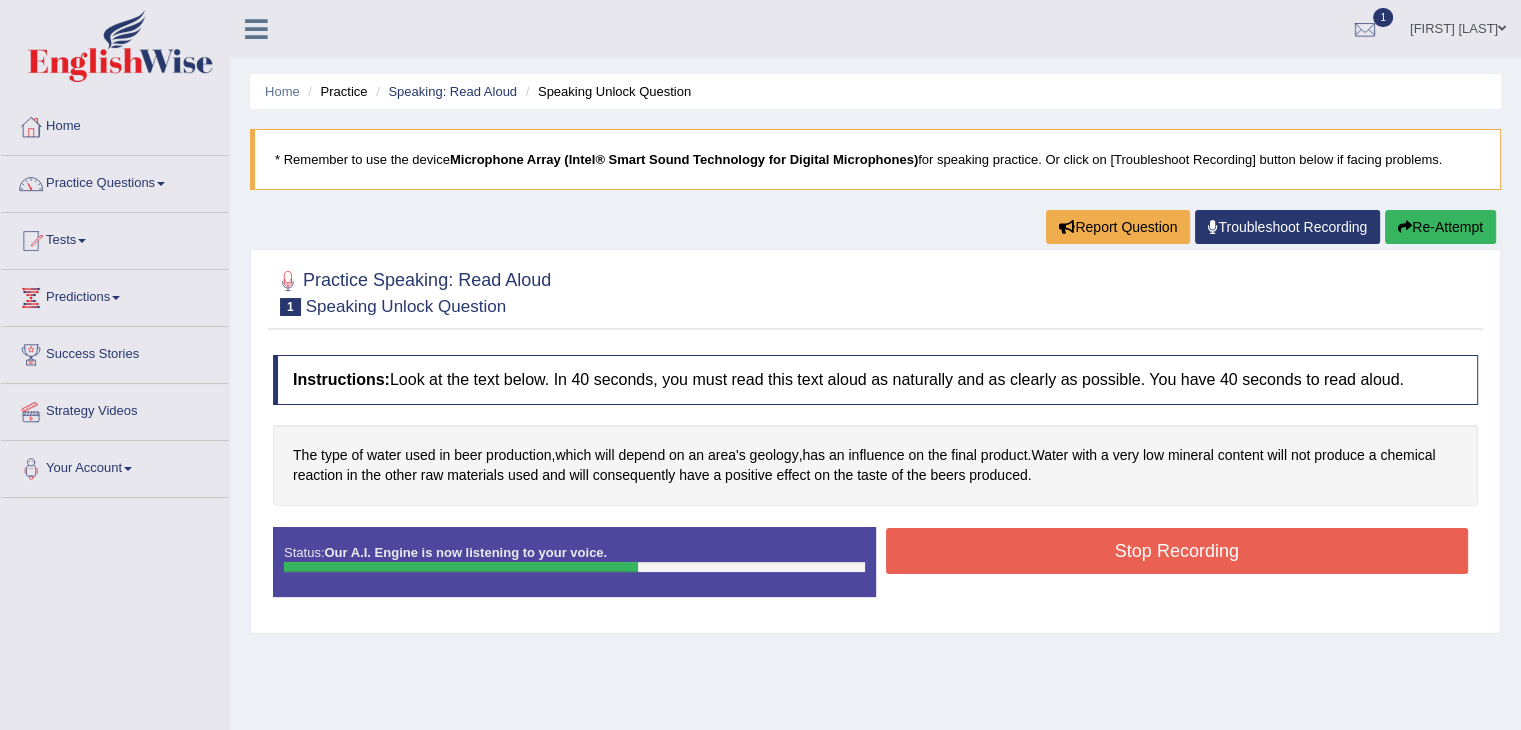 click on "Stop Recording" at bounding box center (1177, 551) 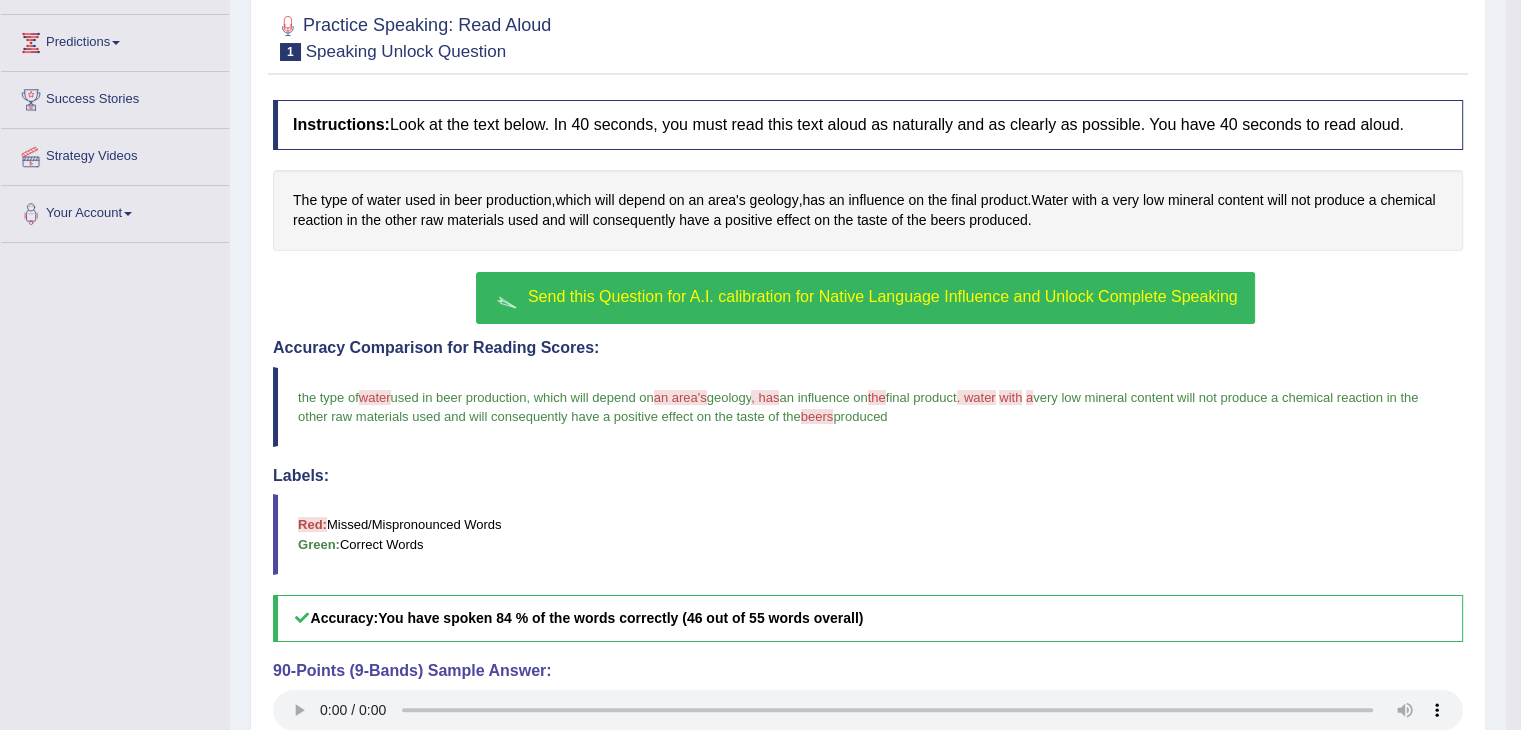 scroll, scrollTop: 280, scrollLeft: 0, axis: vertical 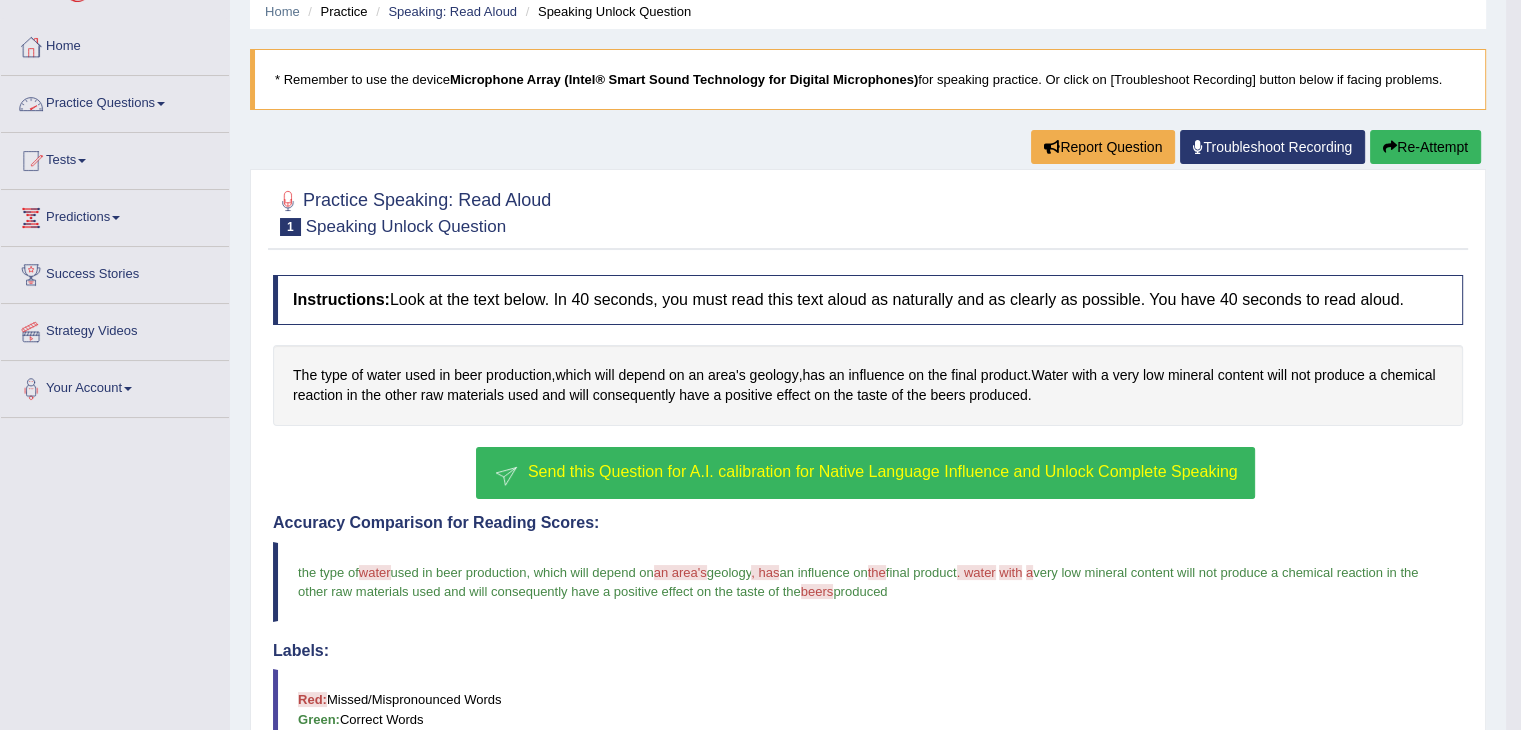 click on "Practice Questions" at bounding box center [115, 101] 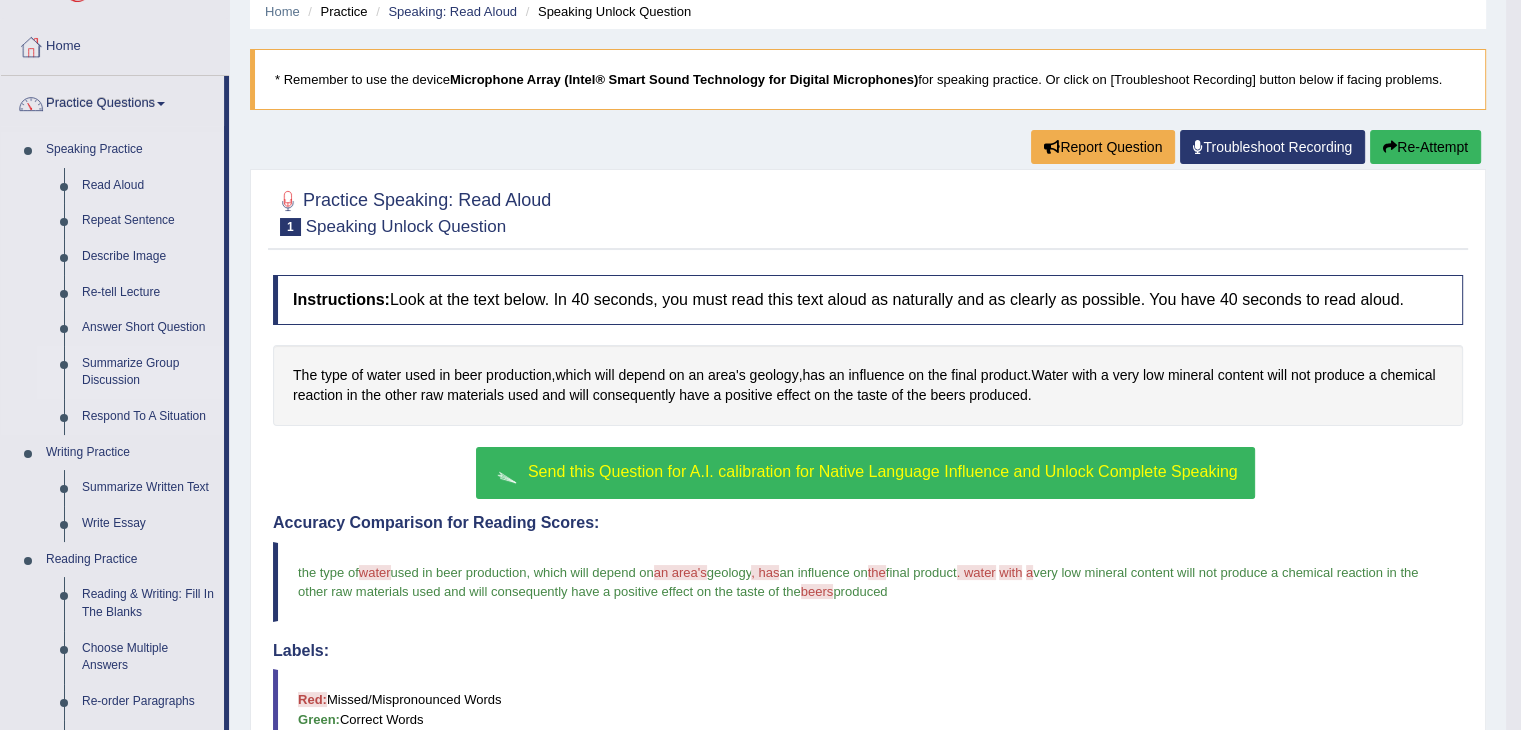 click on "Summarize Group Discussion" at bounding box center (148, 372) 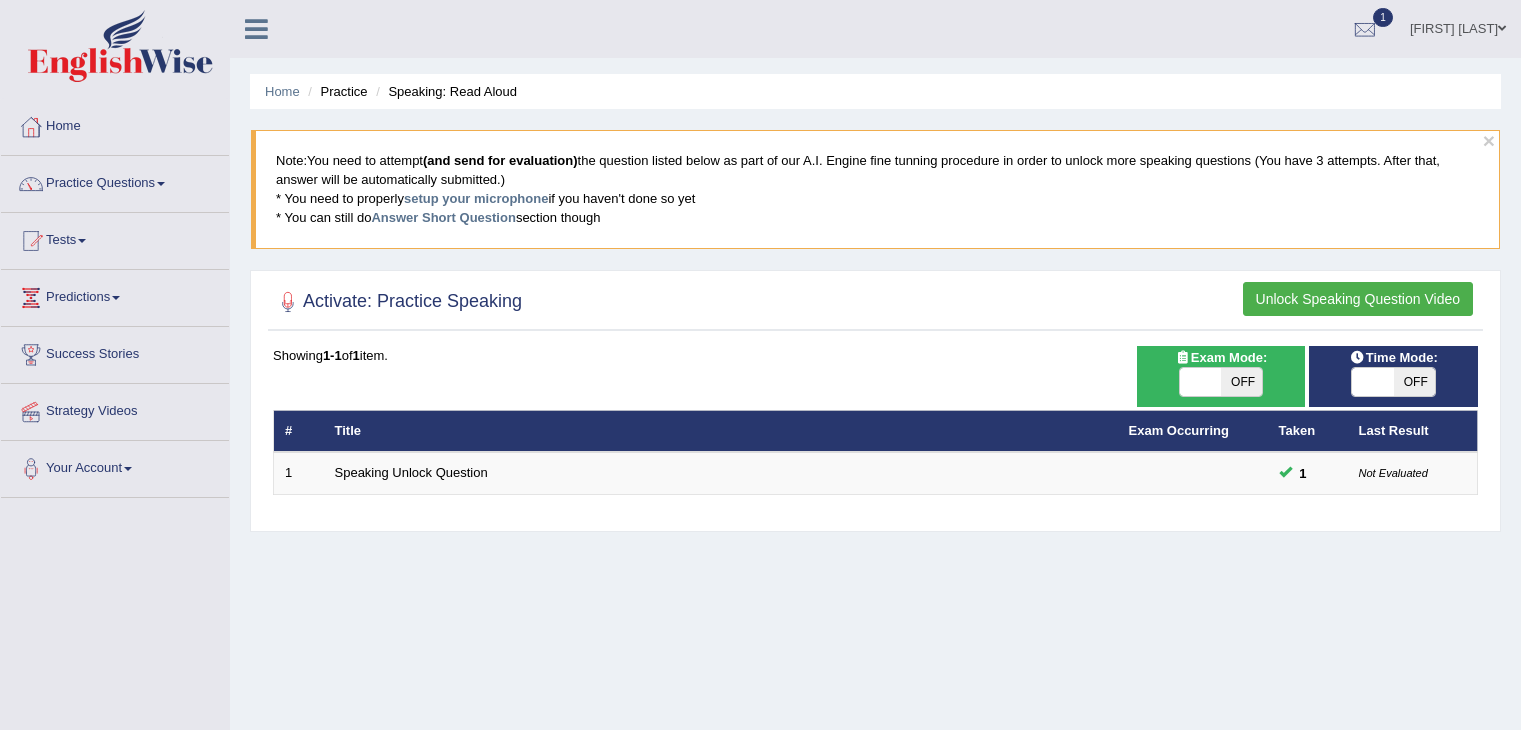 scroll, scrollTop: 0, scrollLeft: 0, axis: both 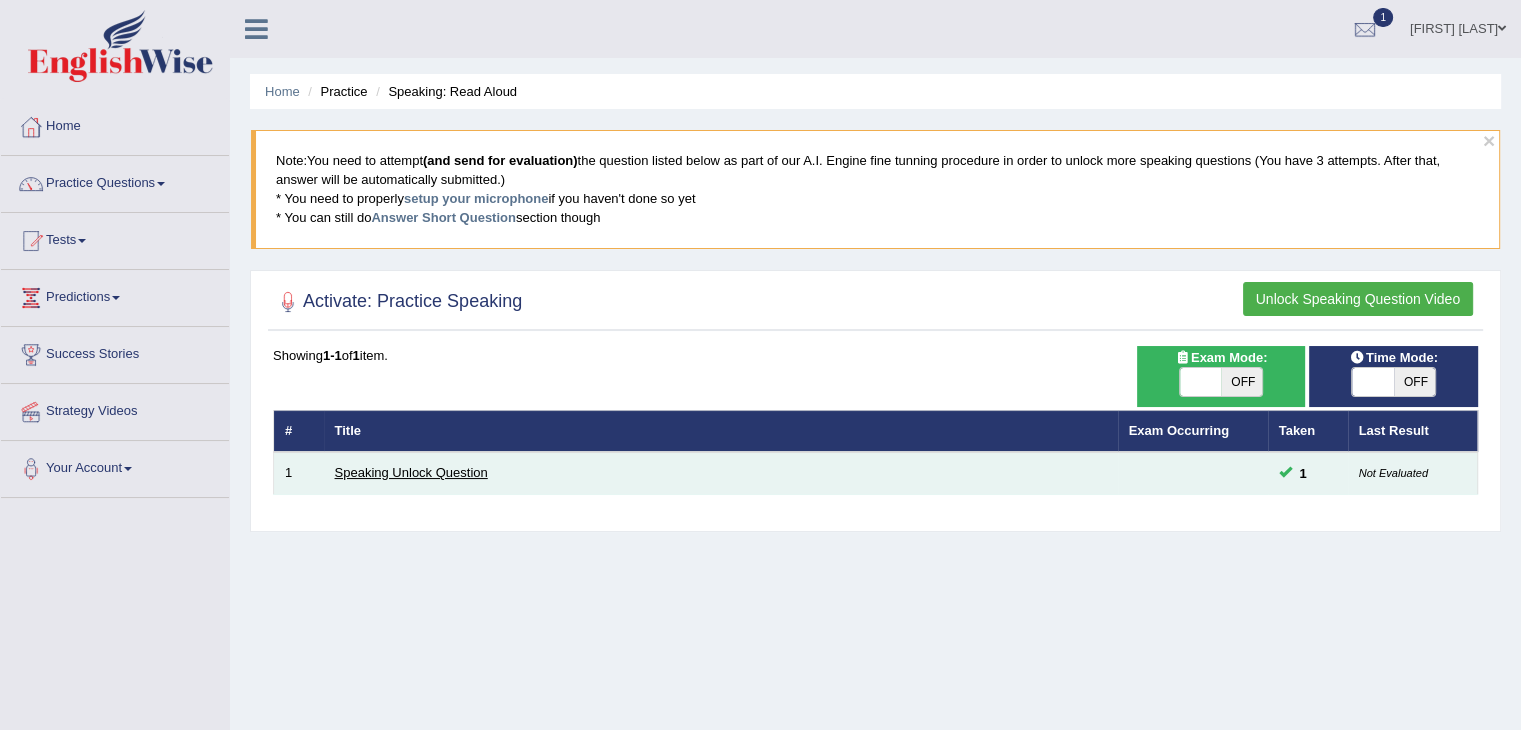 click on "Speaking Unlock Question" at bounding box center [411, 472] 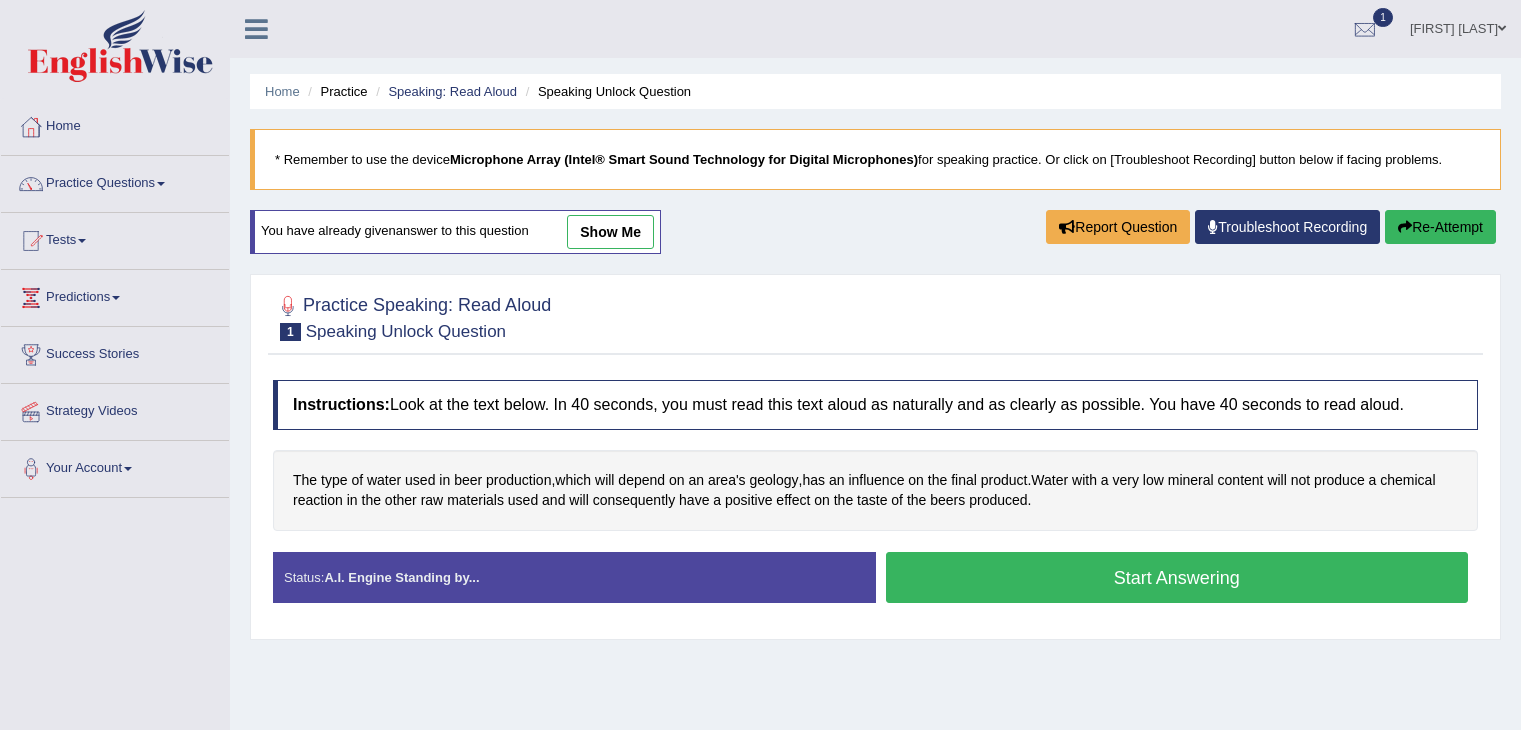scroll, scrollTop: 0, scrollLeft: 0, axis: both 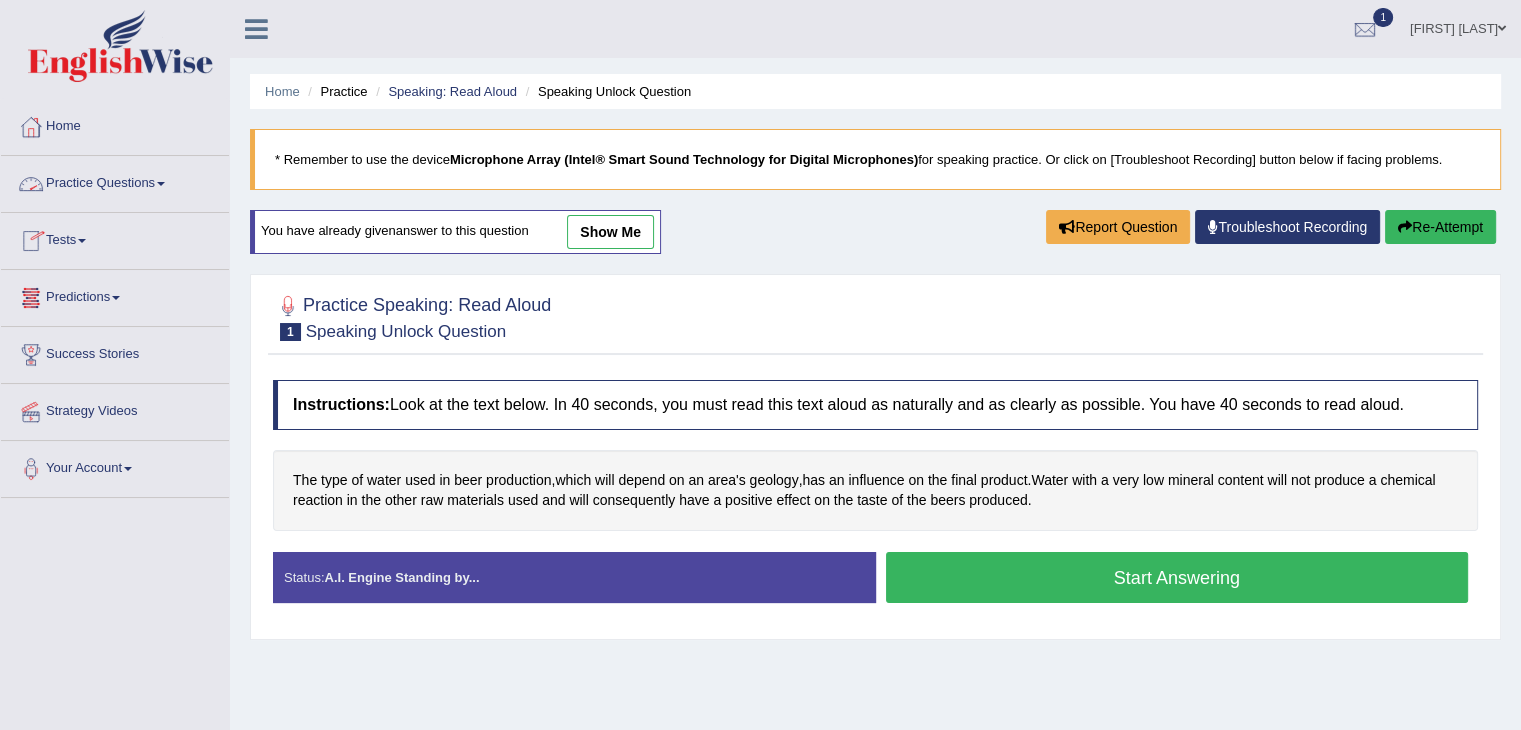 click on "Practice Questions" at bounding box center [115, 181] 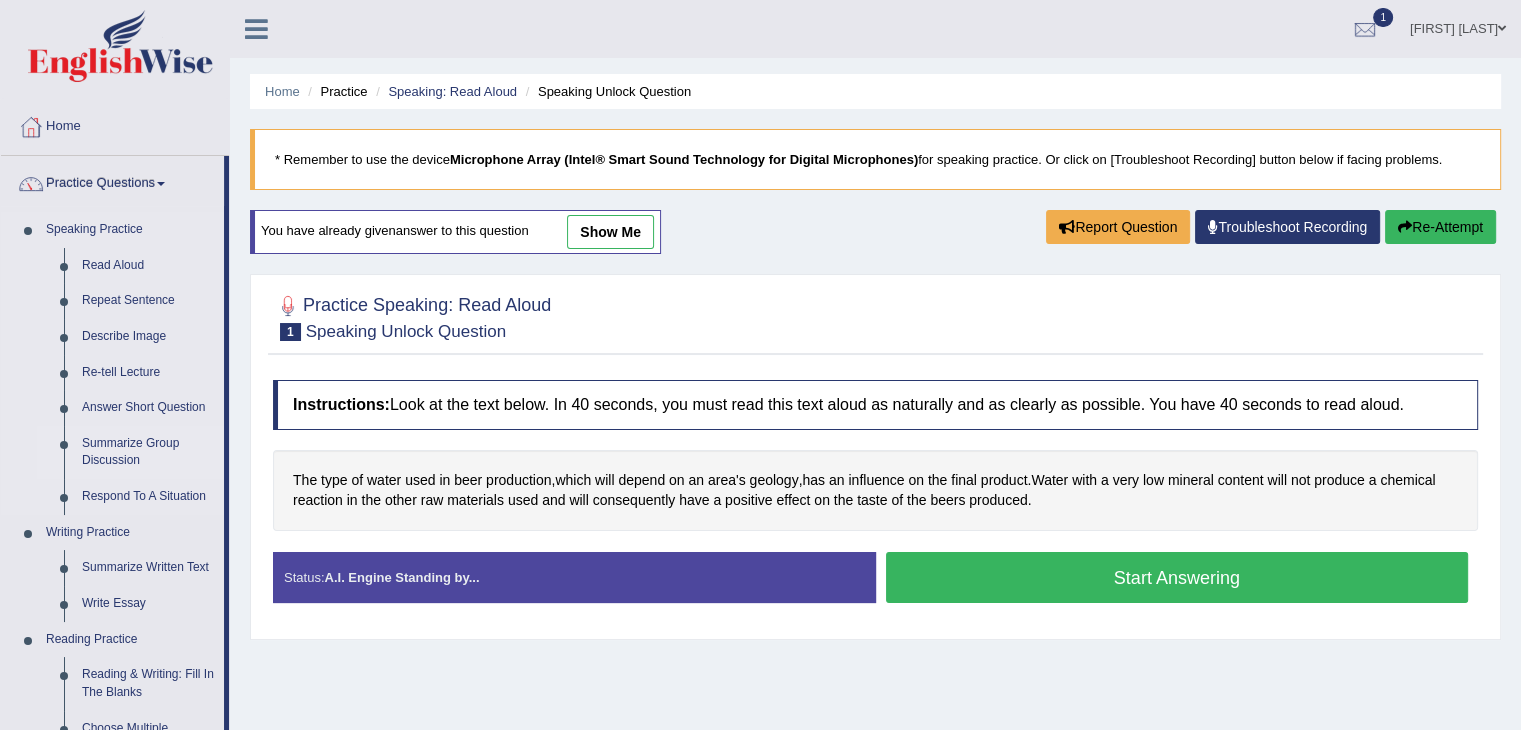 click on "Summarize Group Discussion" at bounding box center (148, 452) 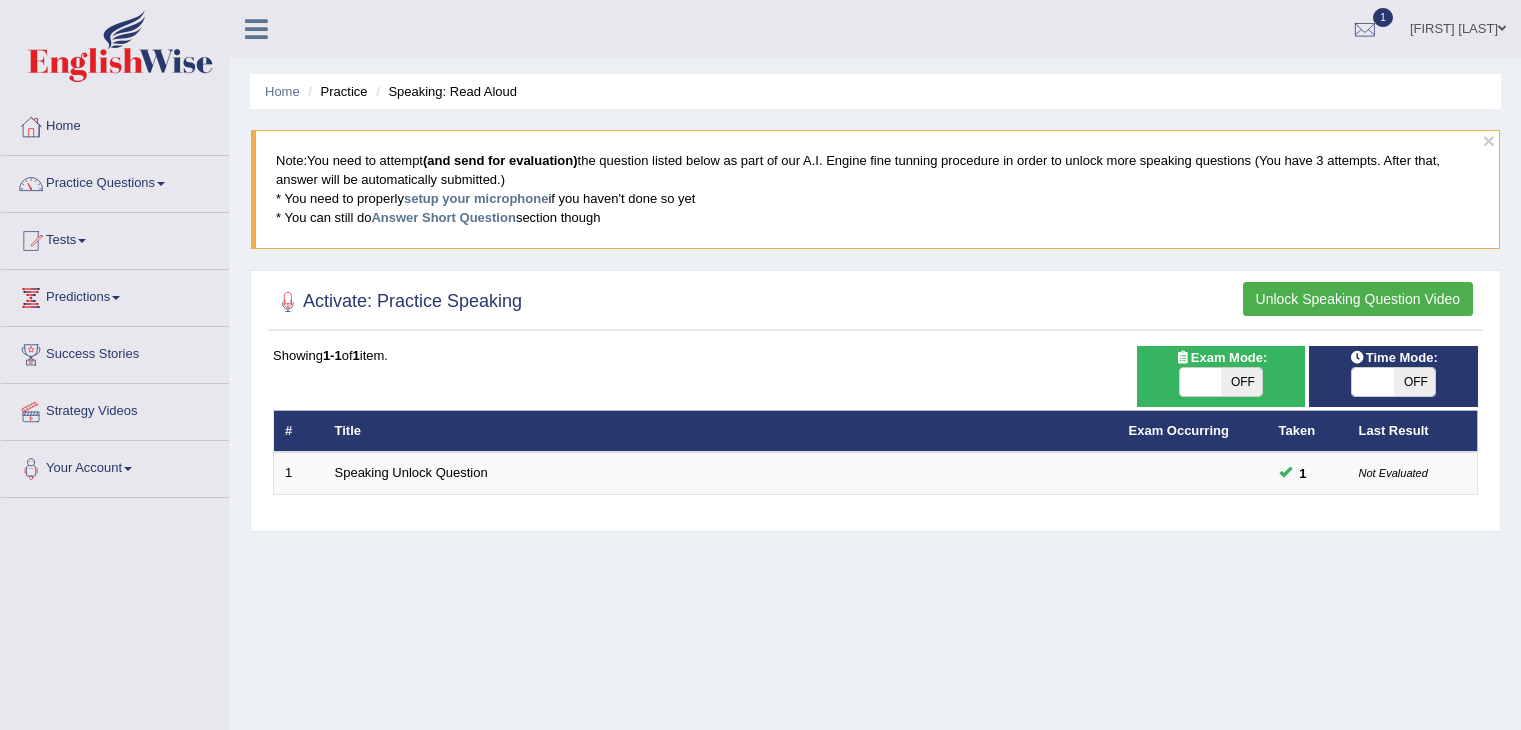 scroll, scrollTop: 0, scrollLeft: 0, axis: both 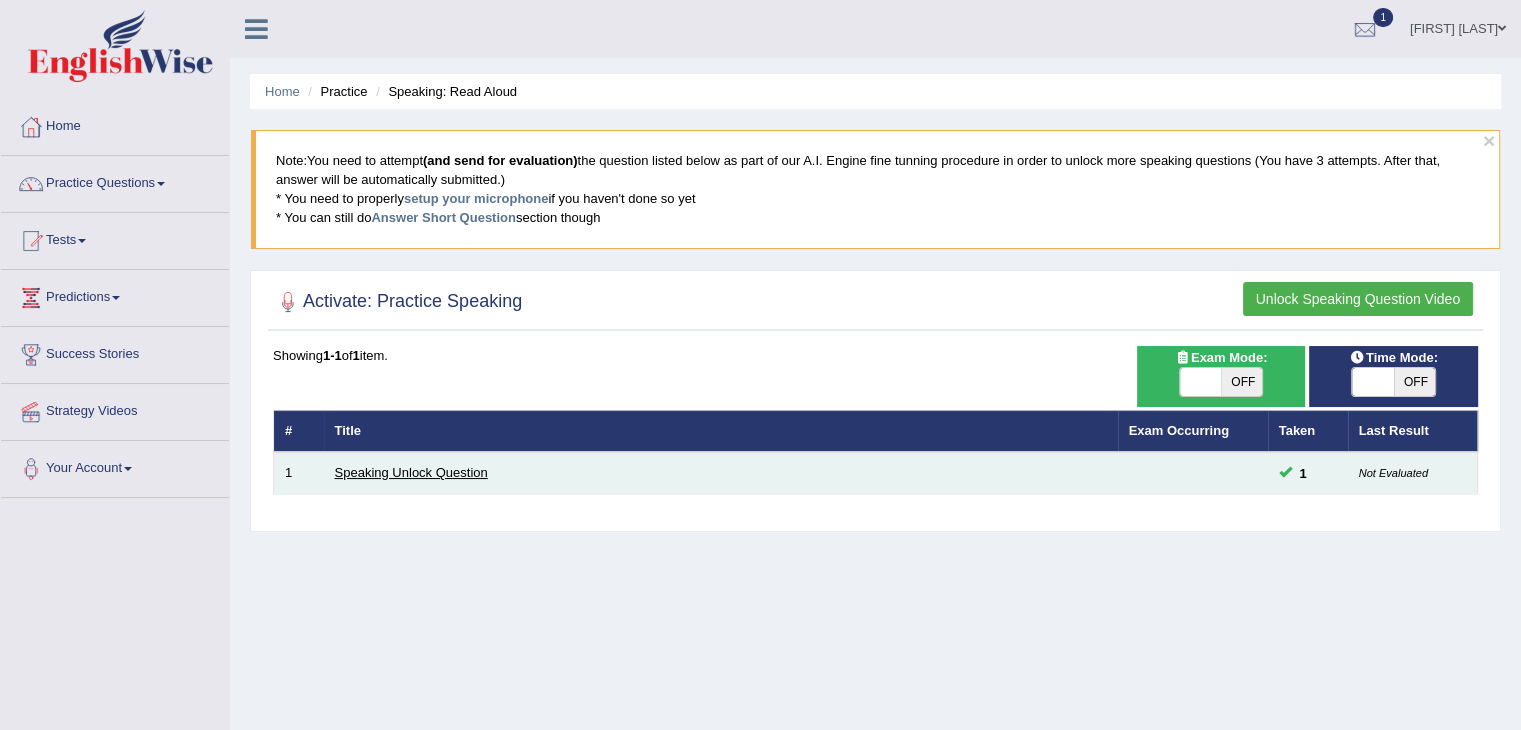 click on "Speaking Unlock Question" at bounding box center [411, 472] 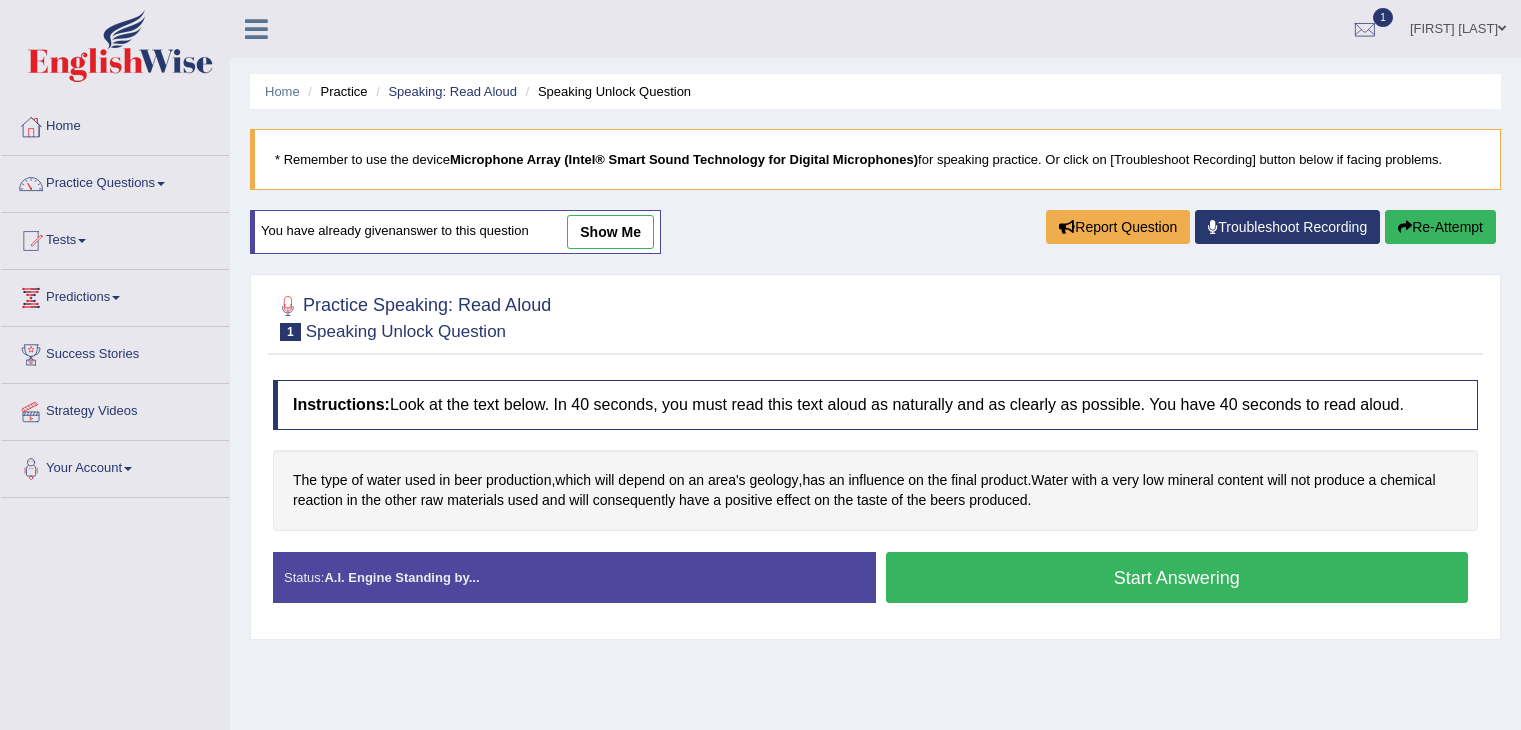 scroll, scrollTop: 0, scrollLeft: 0, axis: both 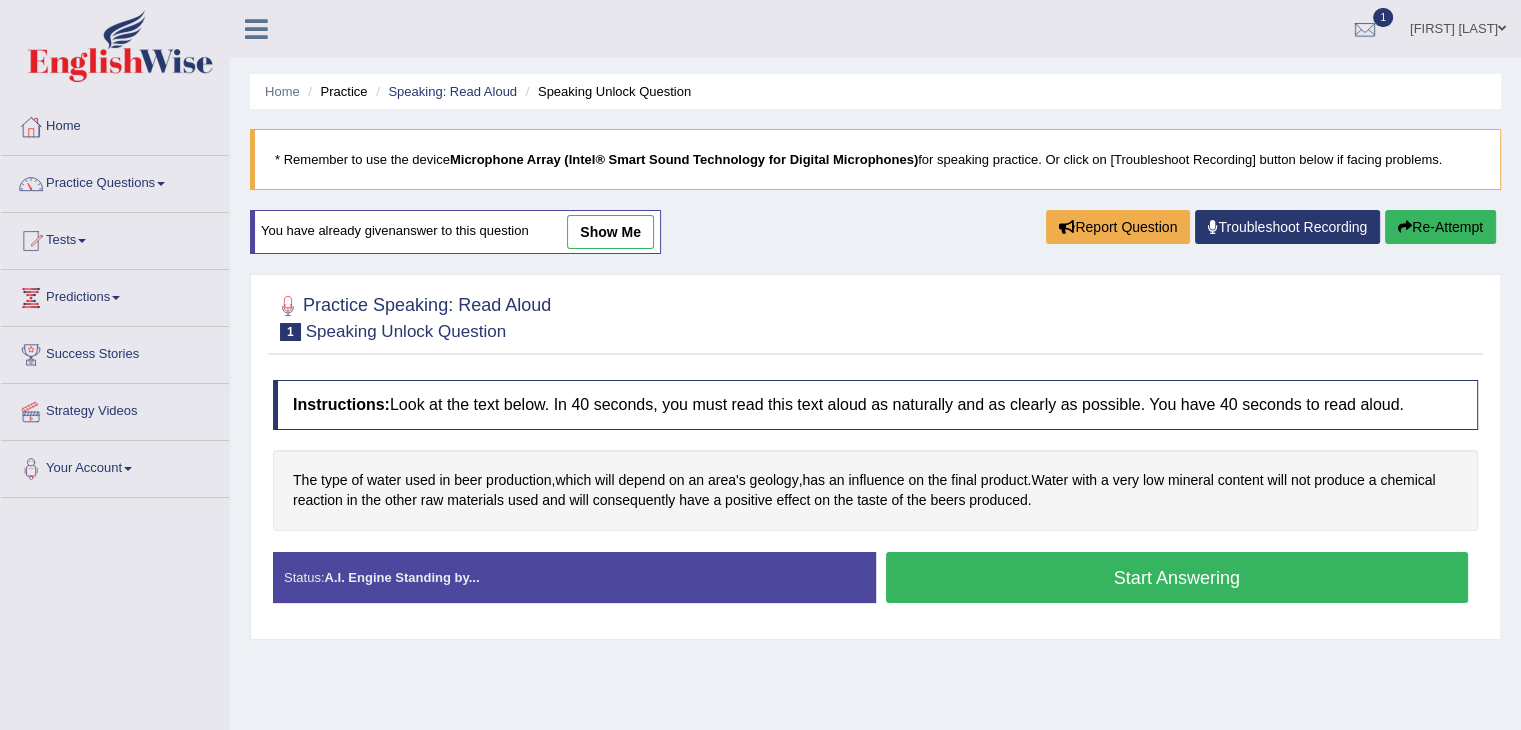 click on "Tests" at bounding box center (115, 238) 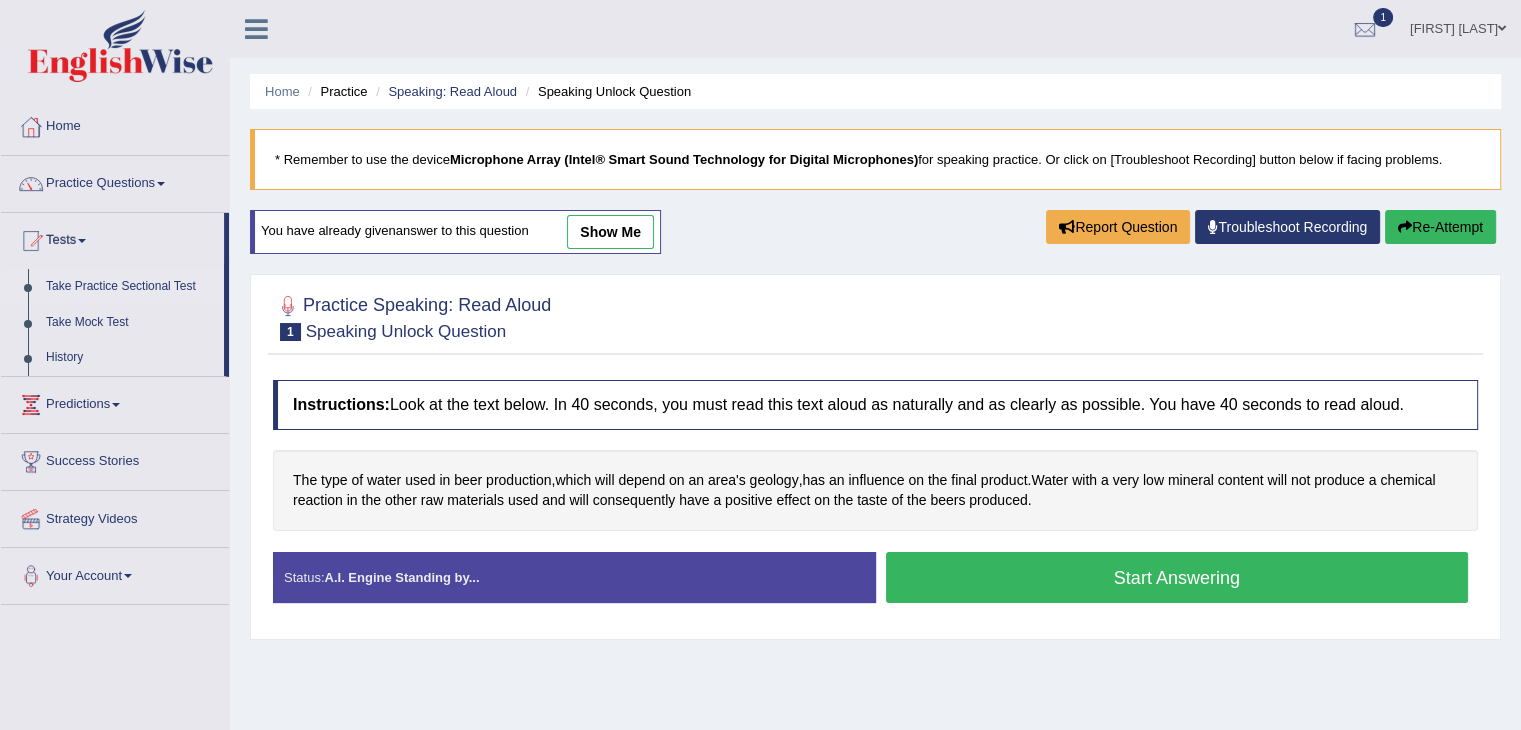 click on "Take Practice Sectional Test" at bounding box center (130, 287) 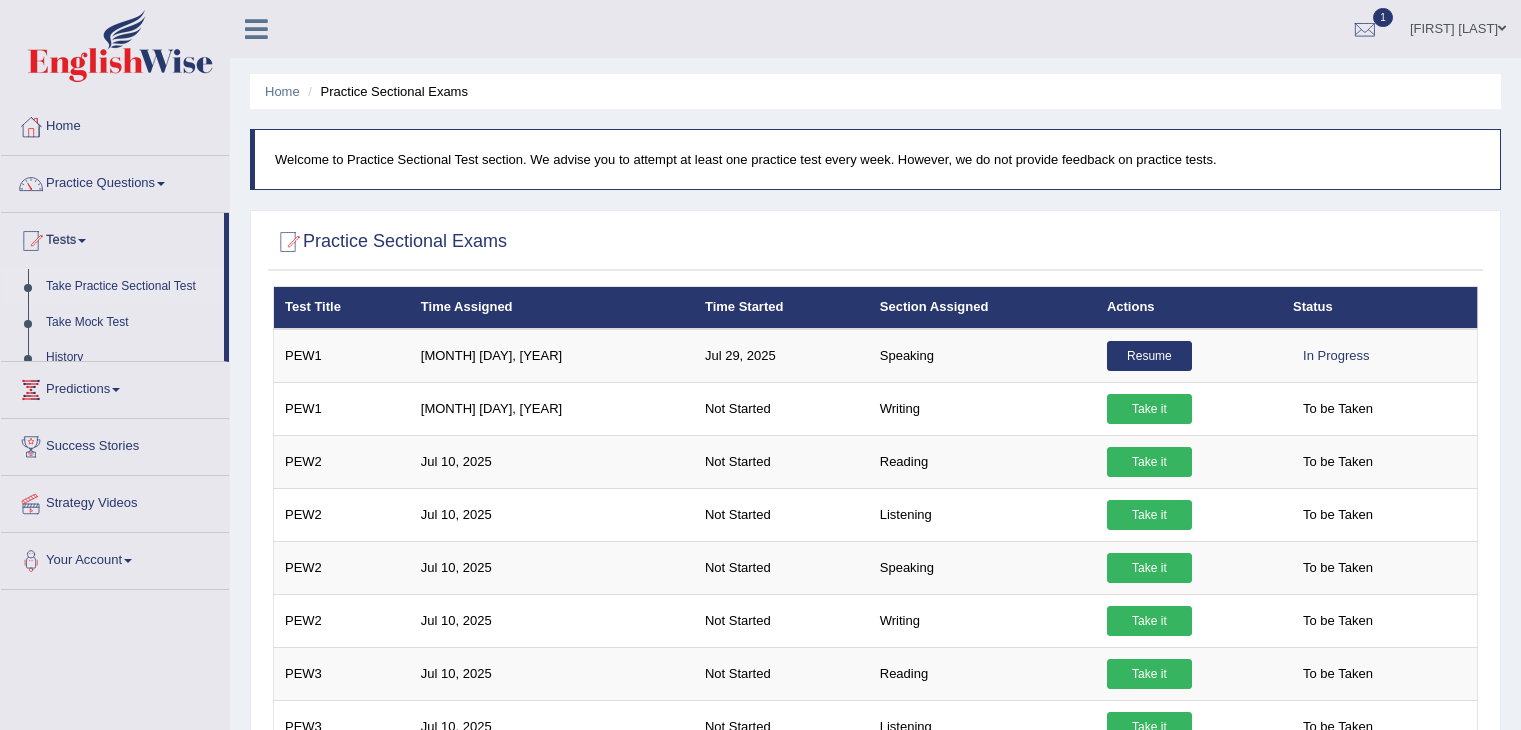 scroll, scrollTop: 0, scrollLeft: 0, axis: both 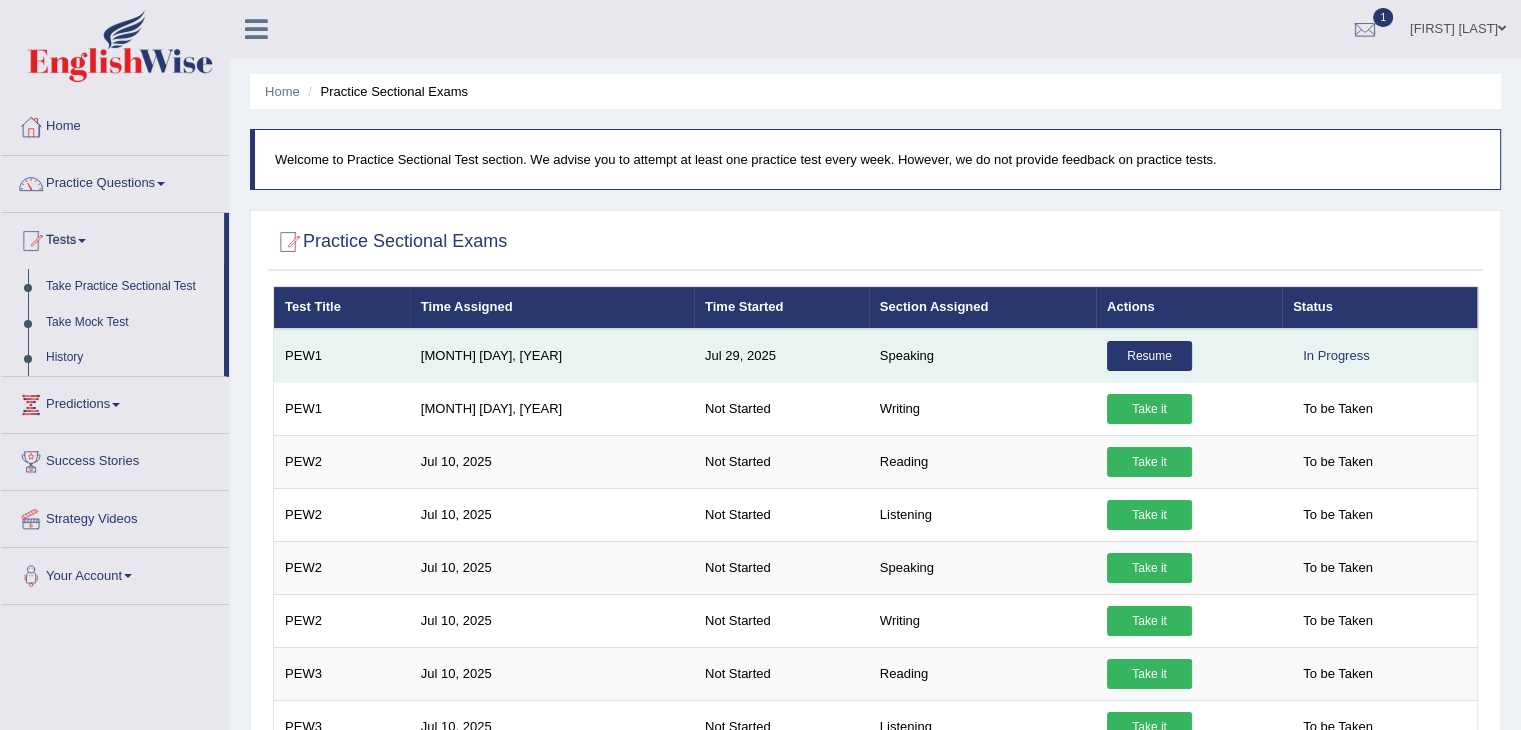 click on "Resume" at bounding box center (1149, 356) 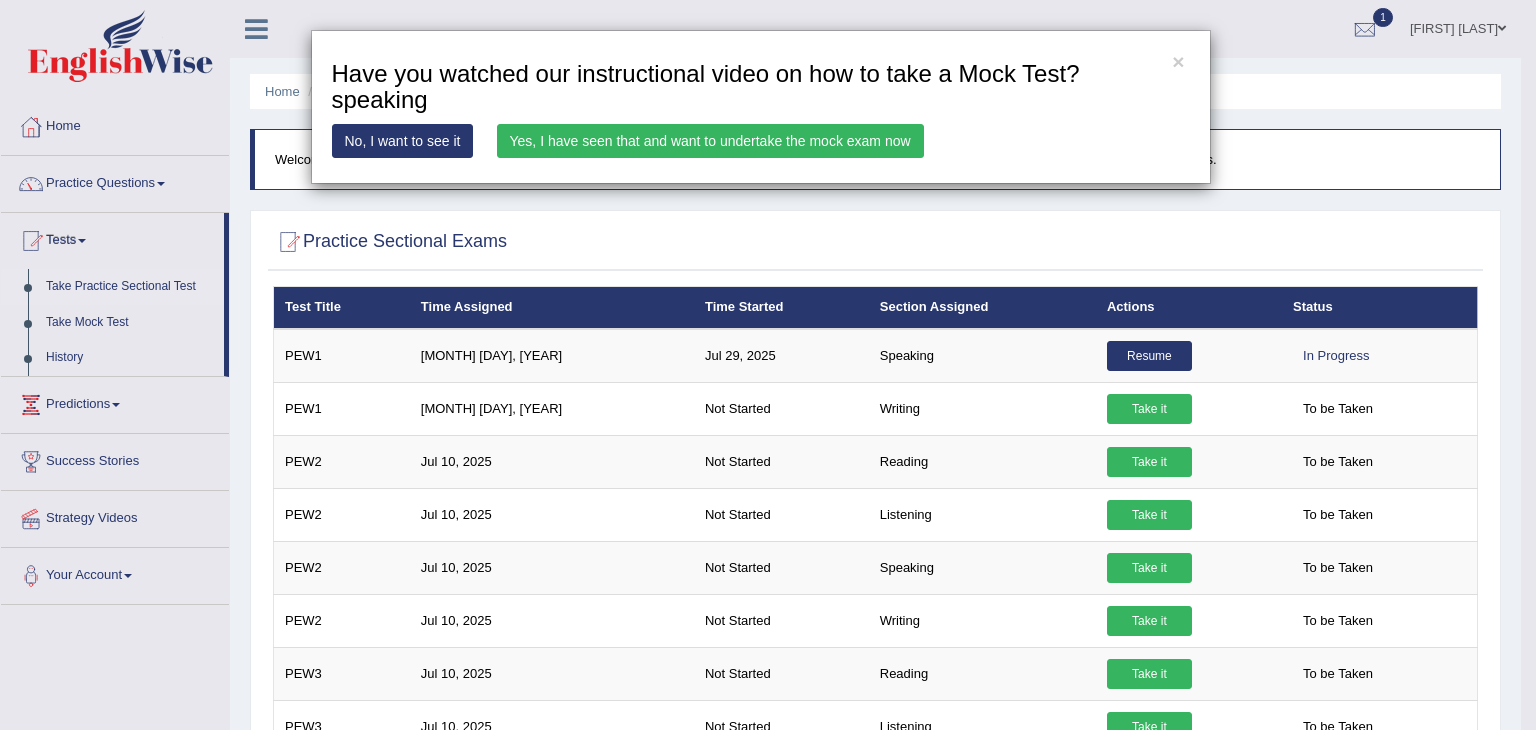 click on "Yes, I have seen that and want to undertake the mock exam now" at bounding box center (710, 141) 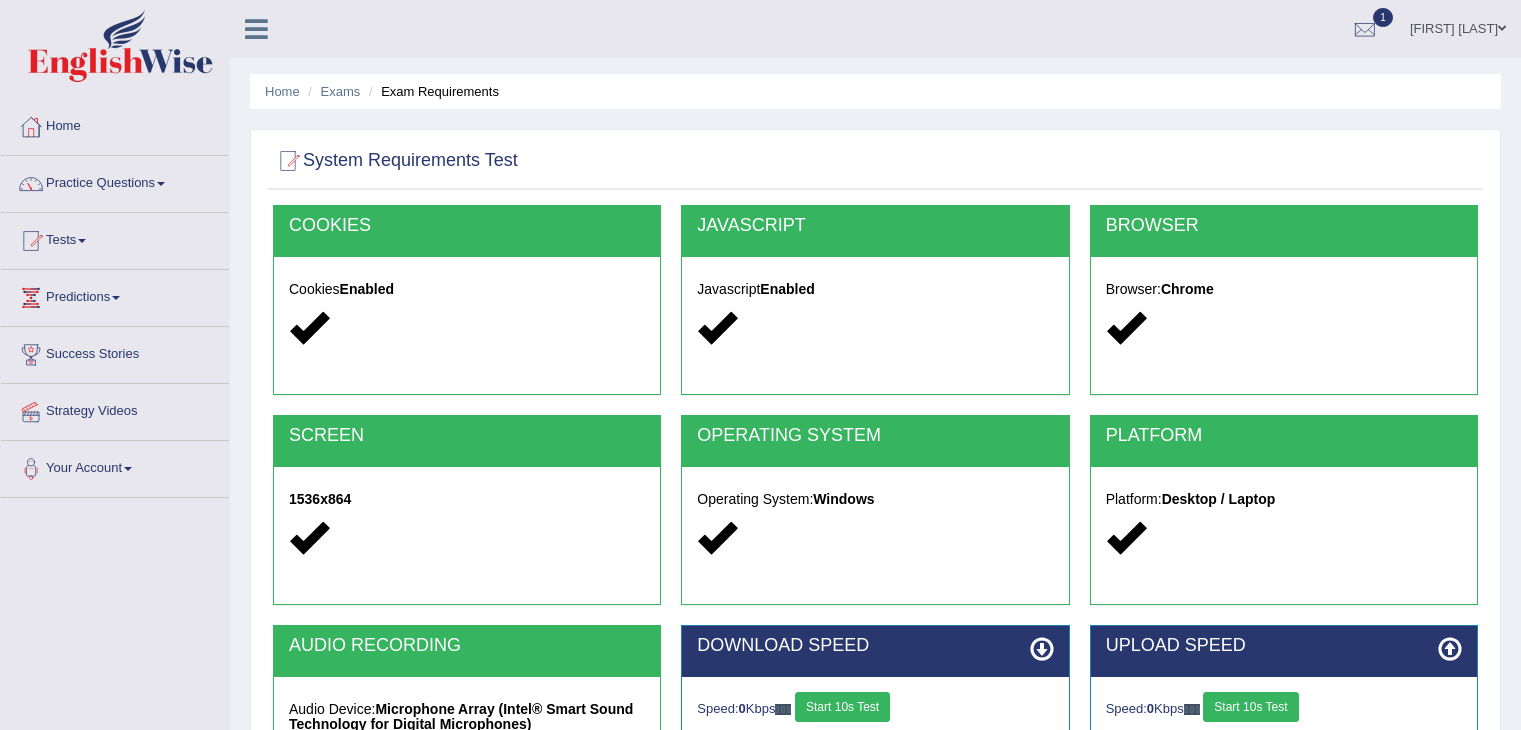 scroll, scrollTop: 0, scrollLeft: 0, axis: both 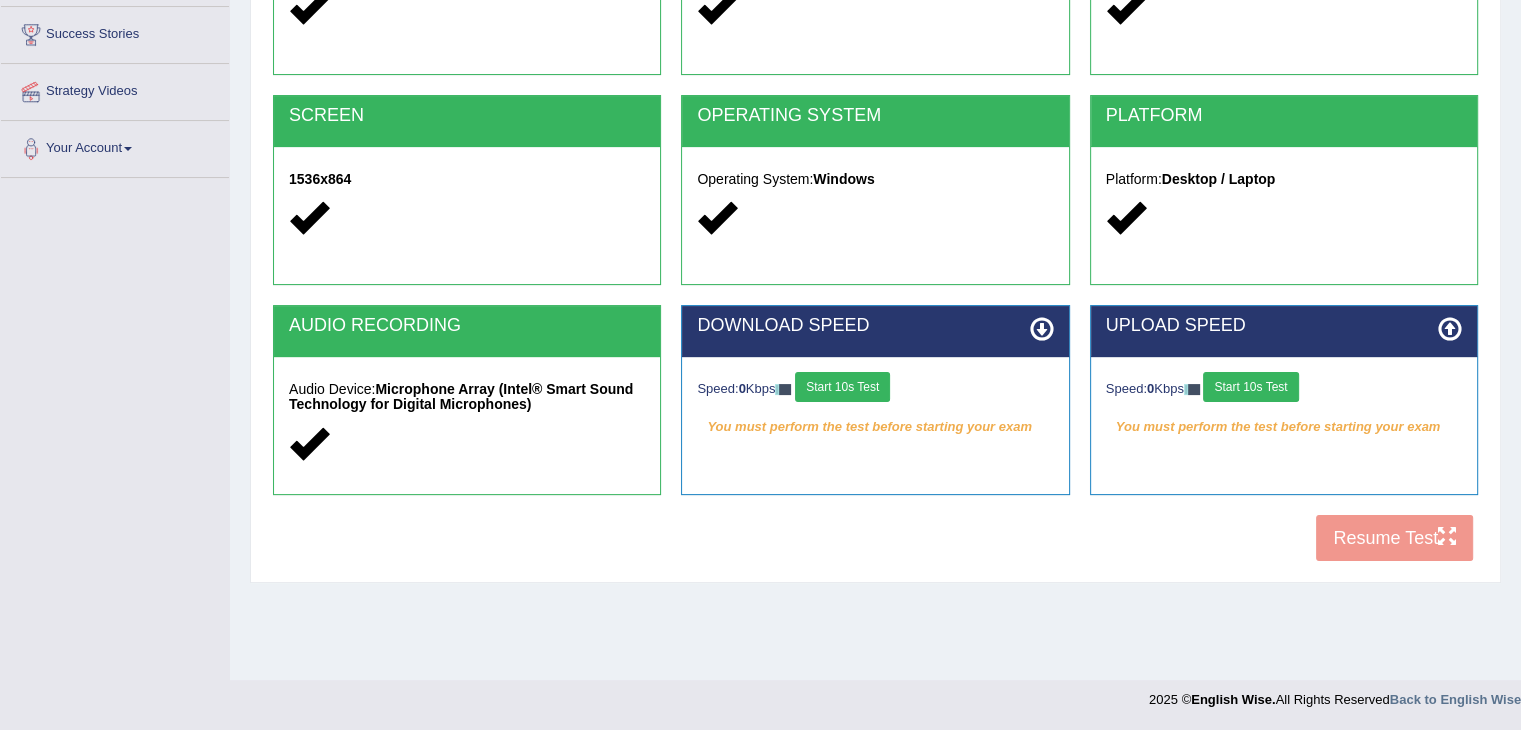 click on "Start 10s Test" at bounding box center [842, 387] 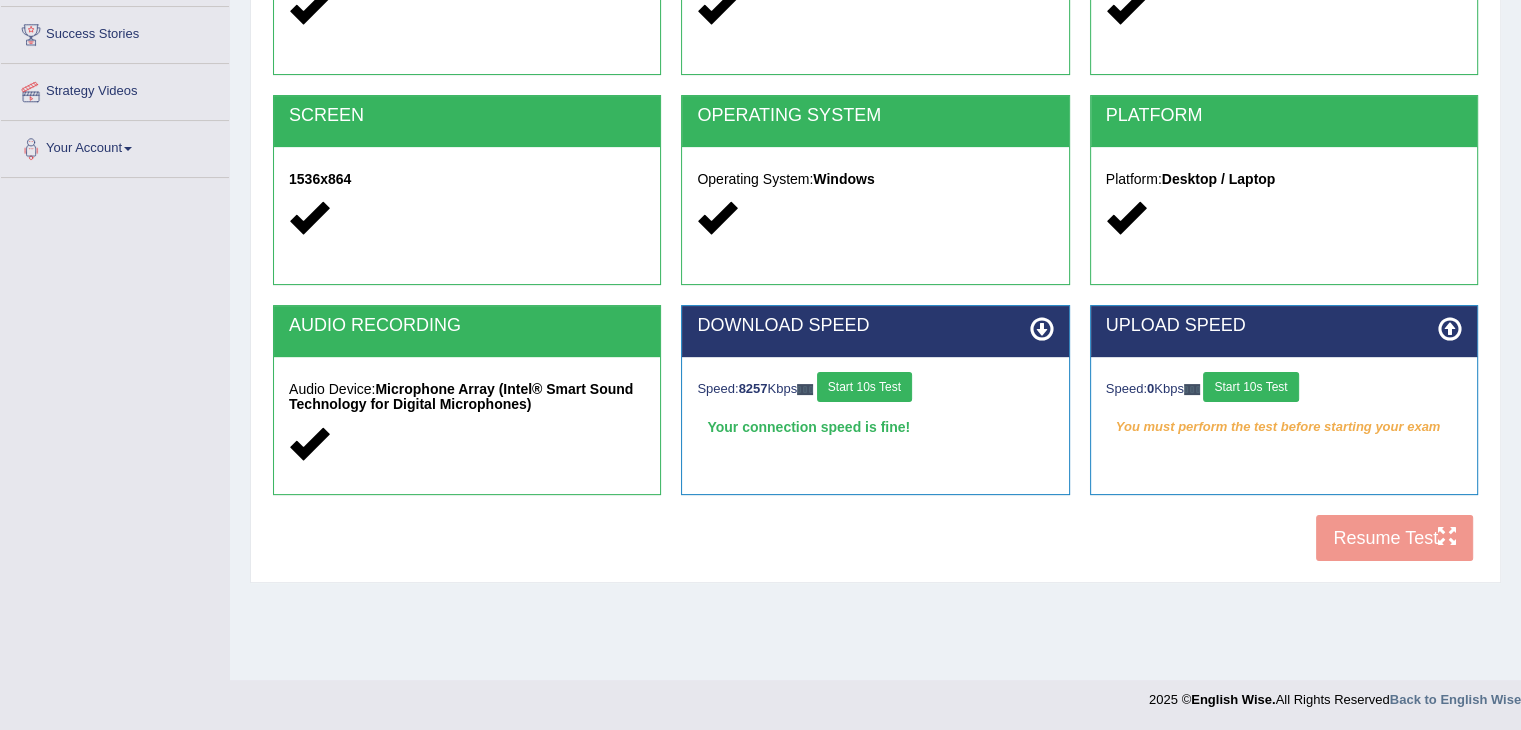 click on "Start 10s Test" at bounding box center (1250, 387) 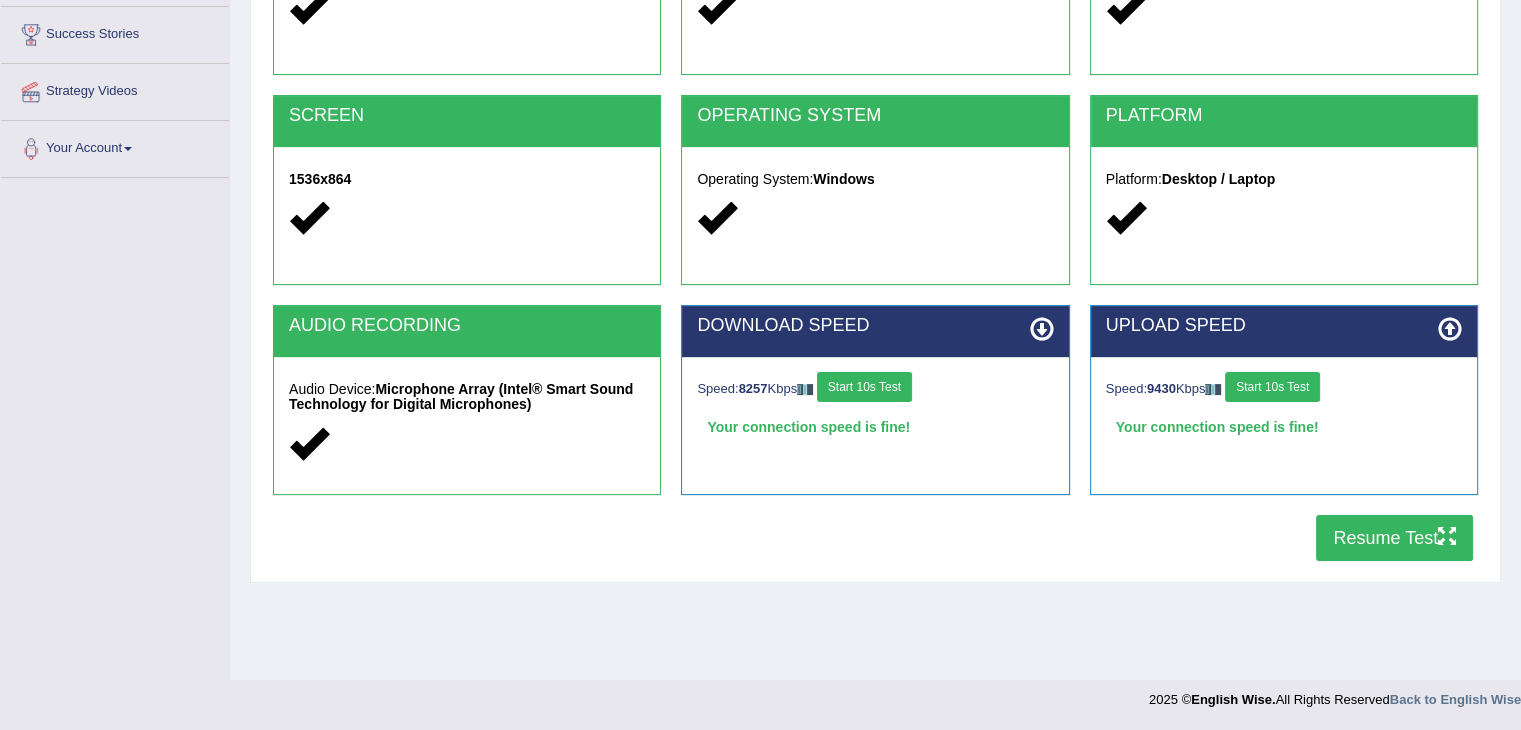 click on "Resume Test" at bounding box center (1394, 538) 